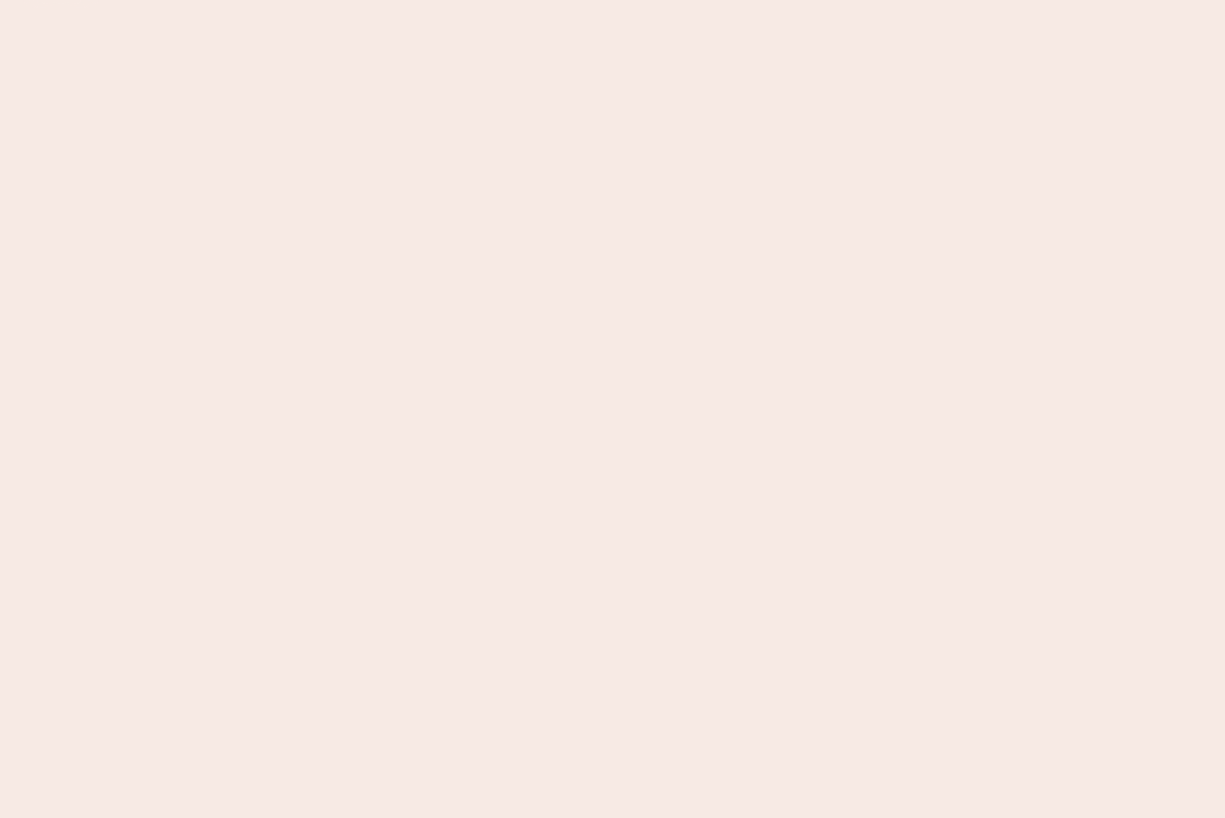 scroll, scrollTop: 0, scrollLeft: 0, axis: both 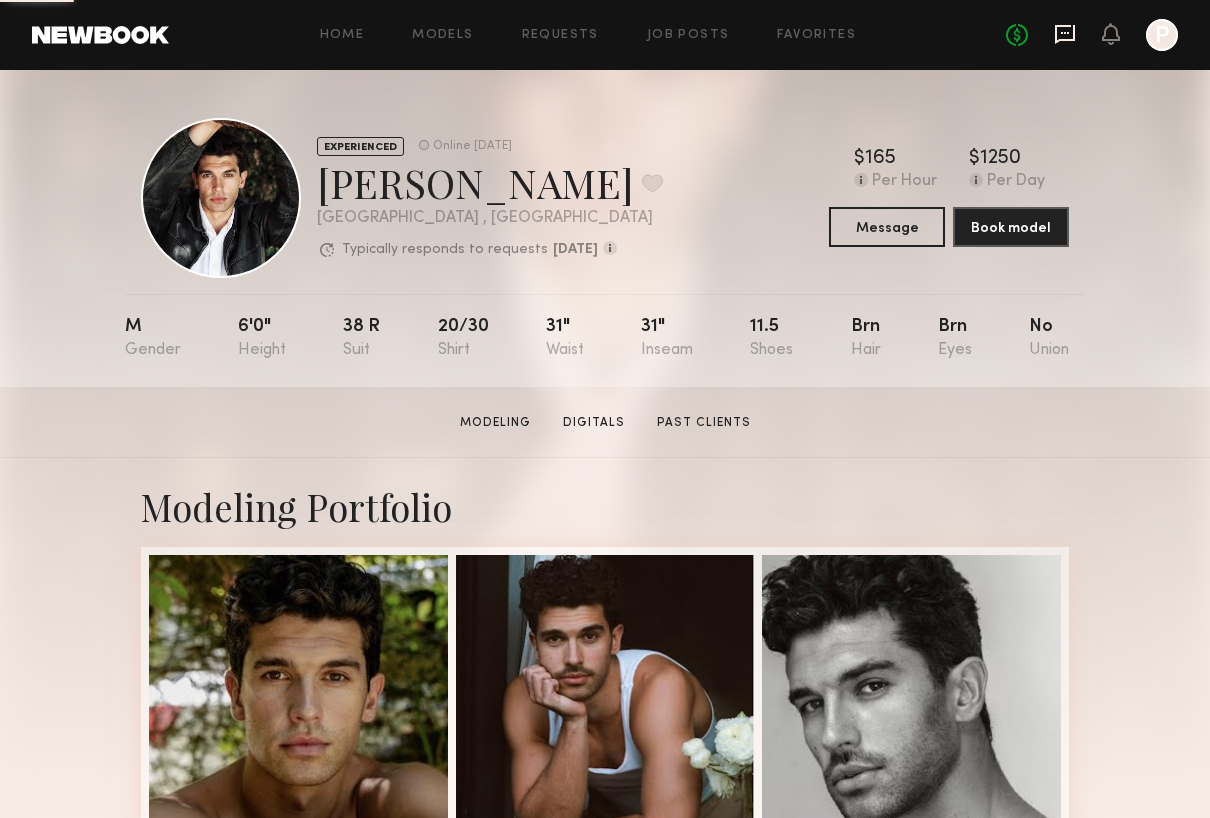 click 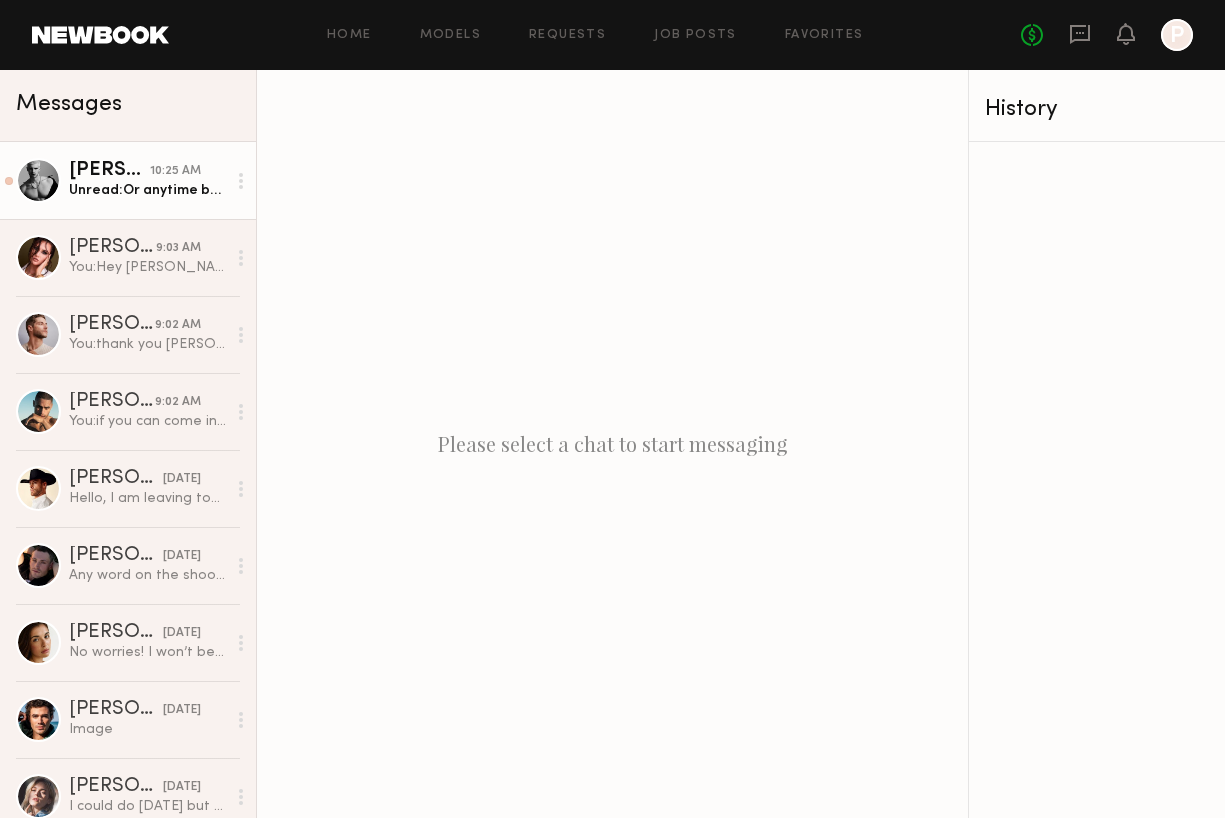 click on "Unread:  Or anytime before 3pm could work" 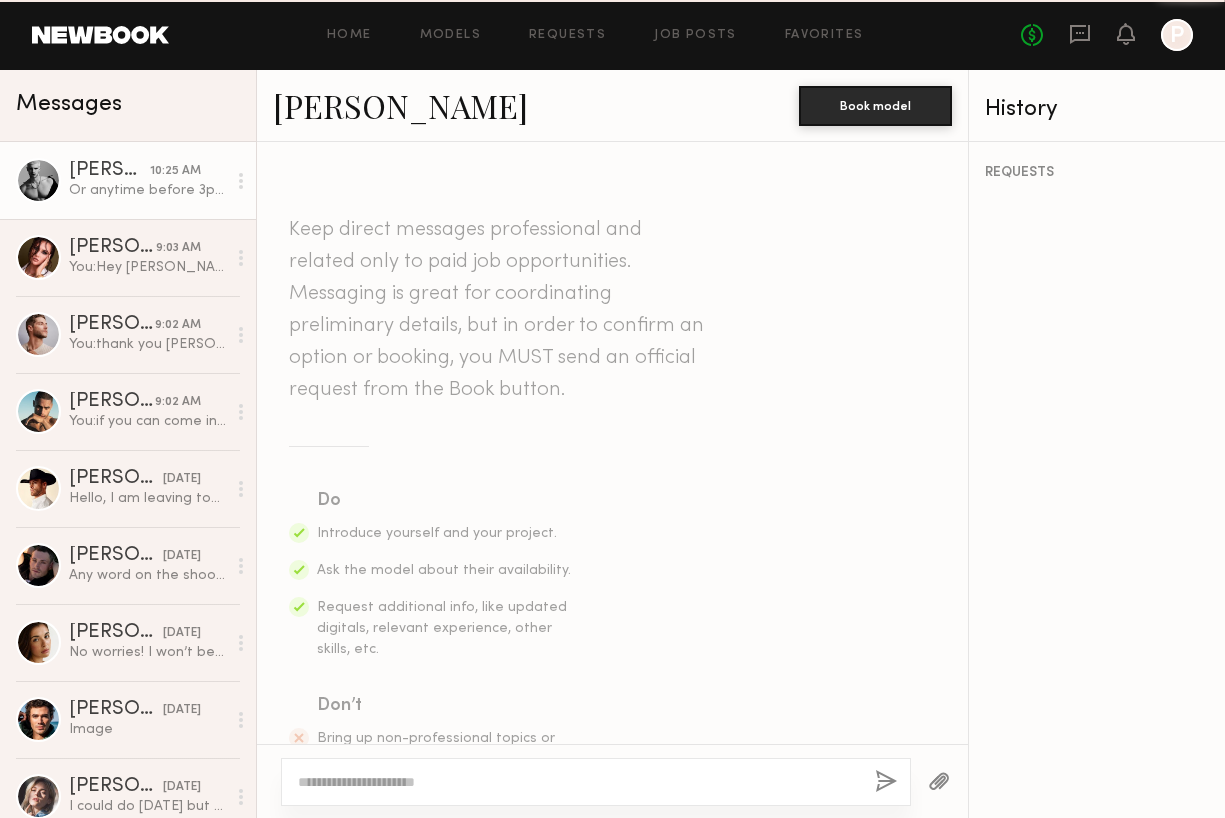 scroll, scrollTop: 1749, scrollLeft: 0, axis: vertical 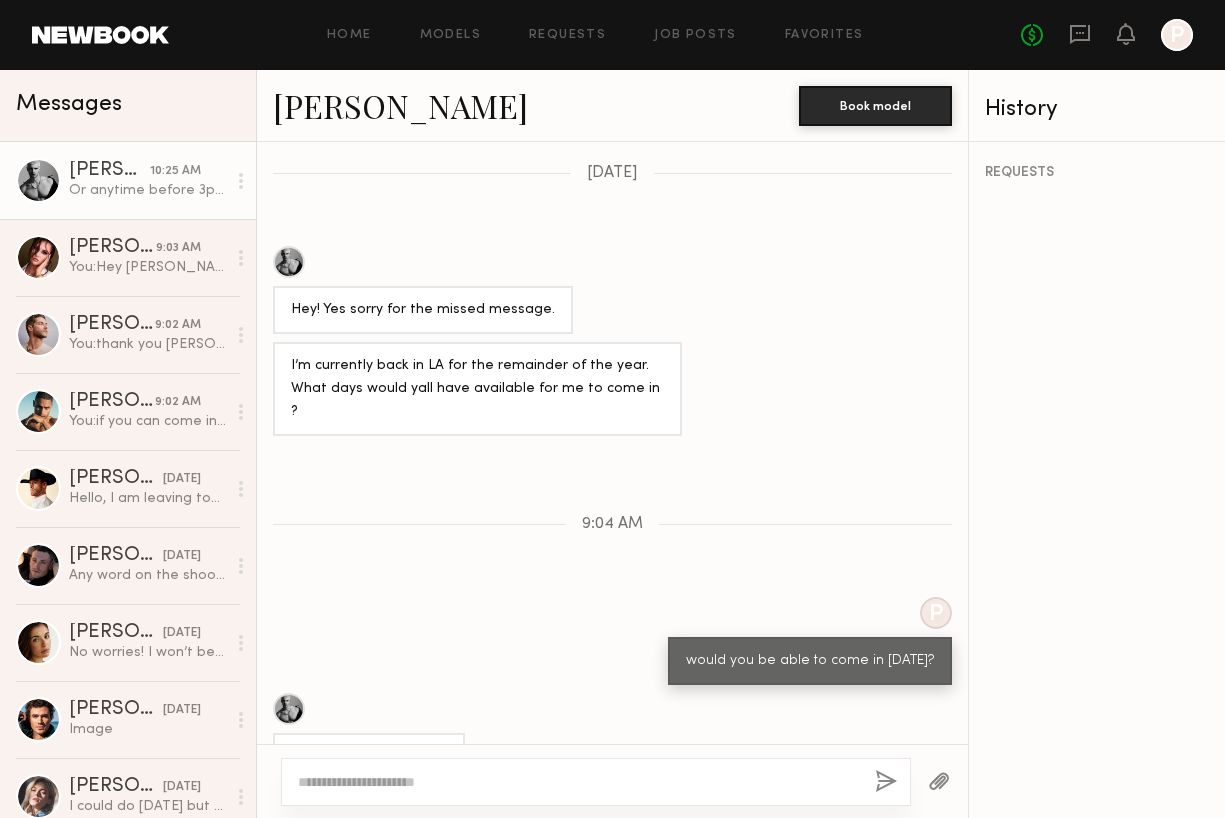 click 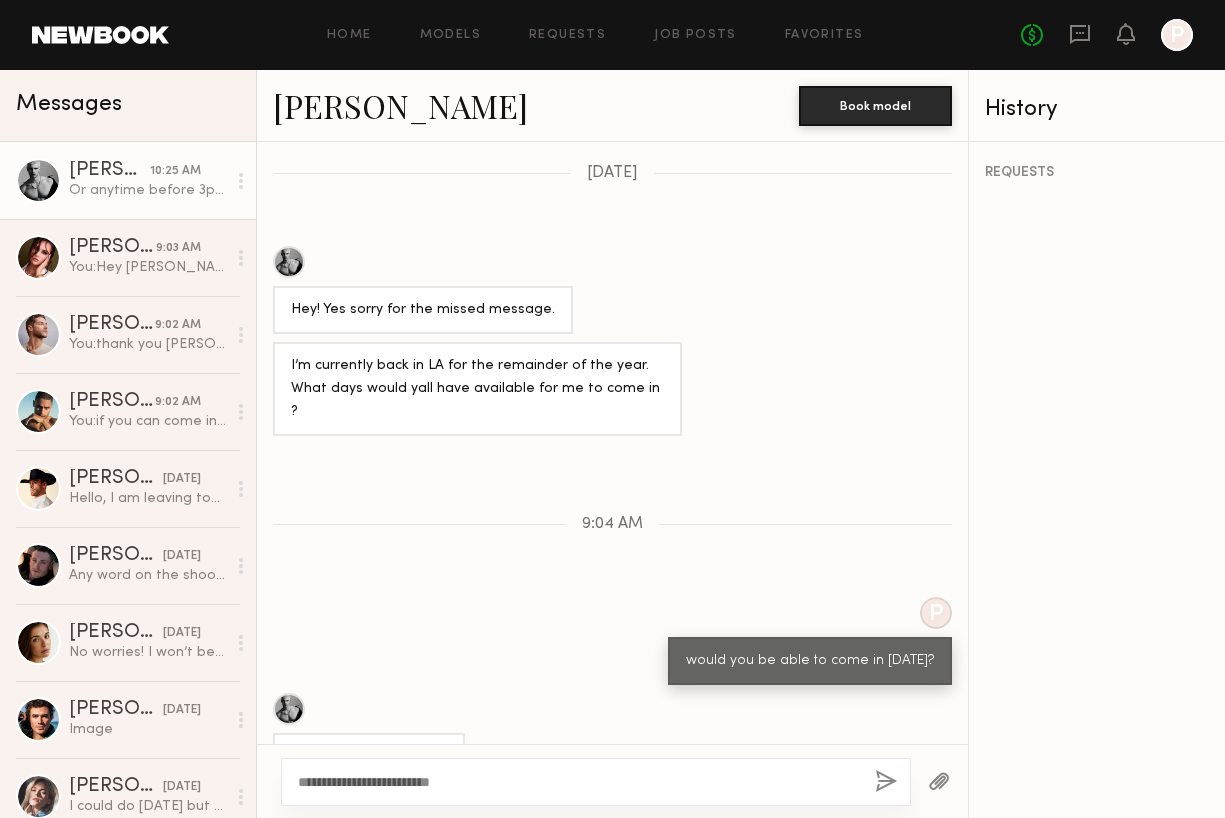 type on "**********" 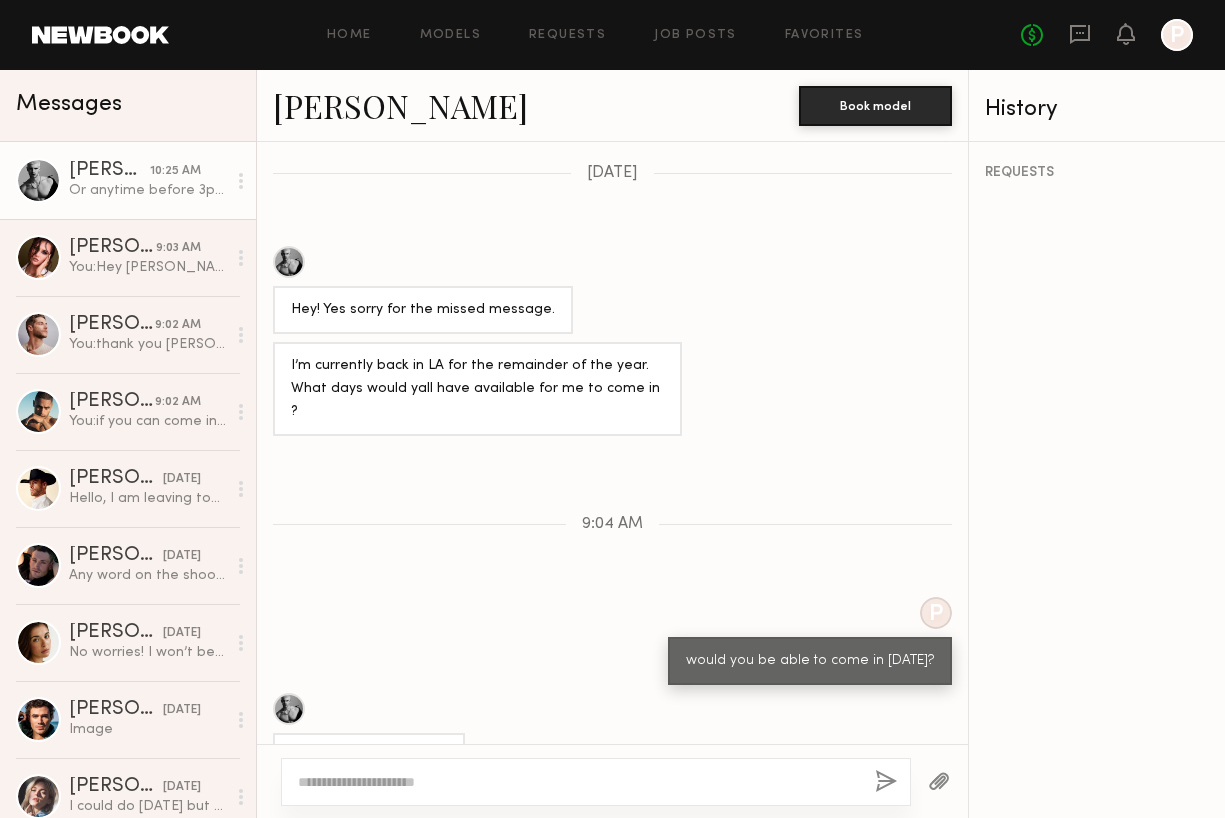 scroll, scrollTop: 1961, scrollLeft: 0, axis: vertical 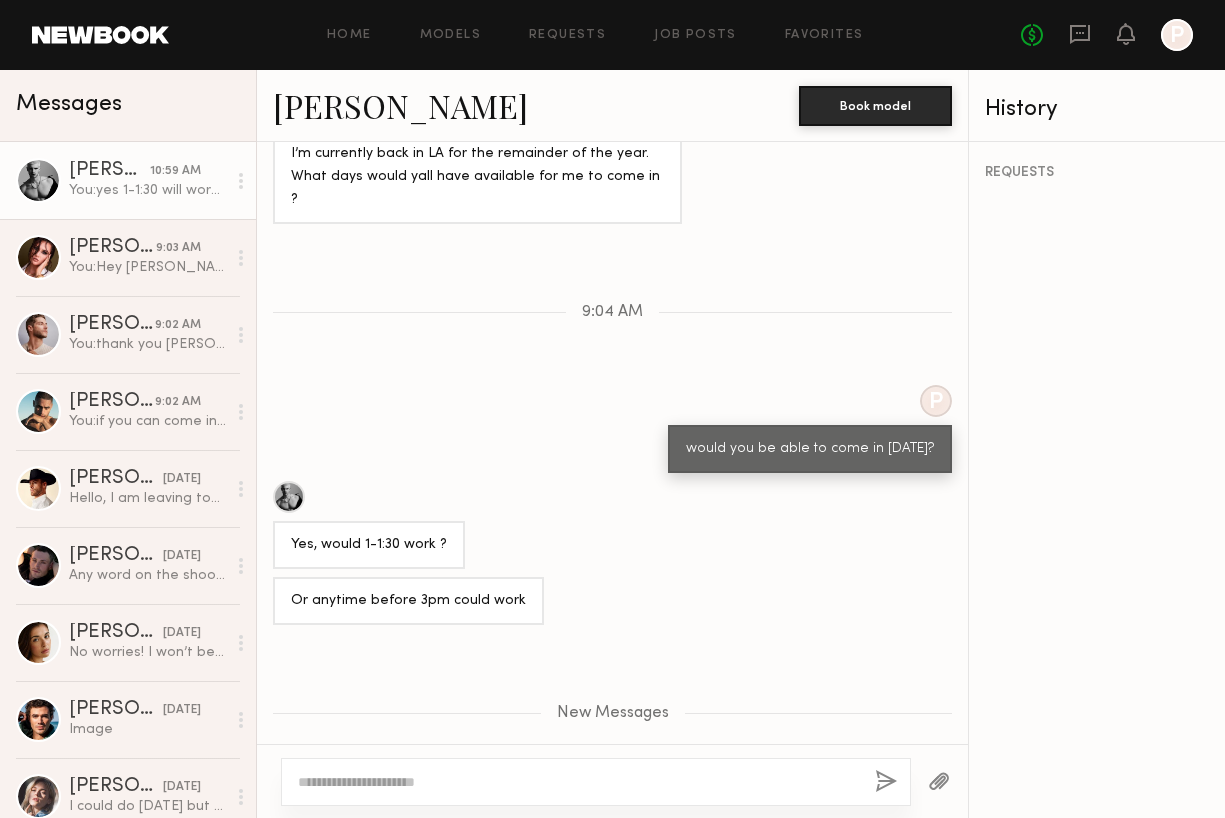 click 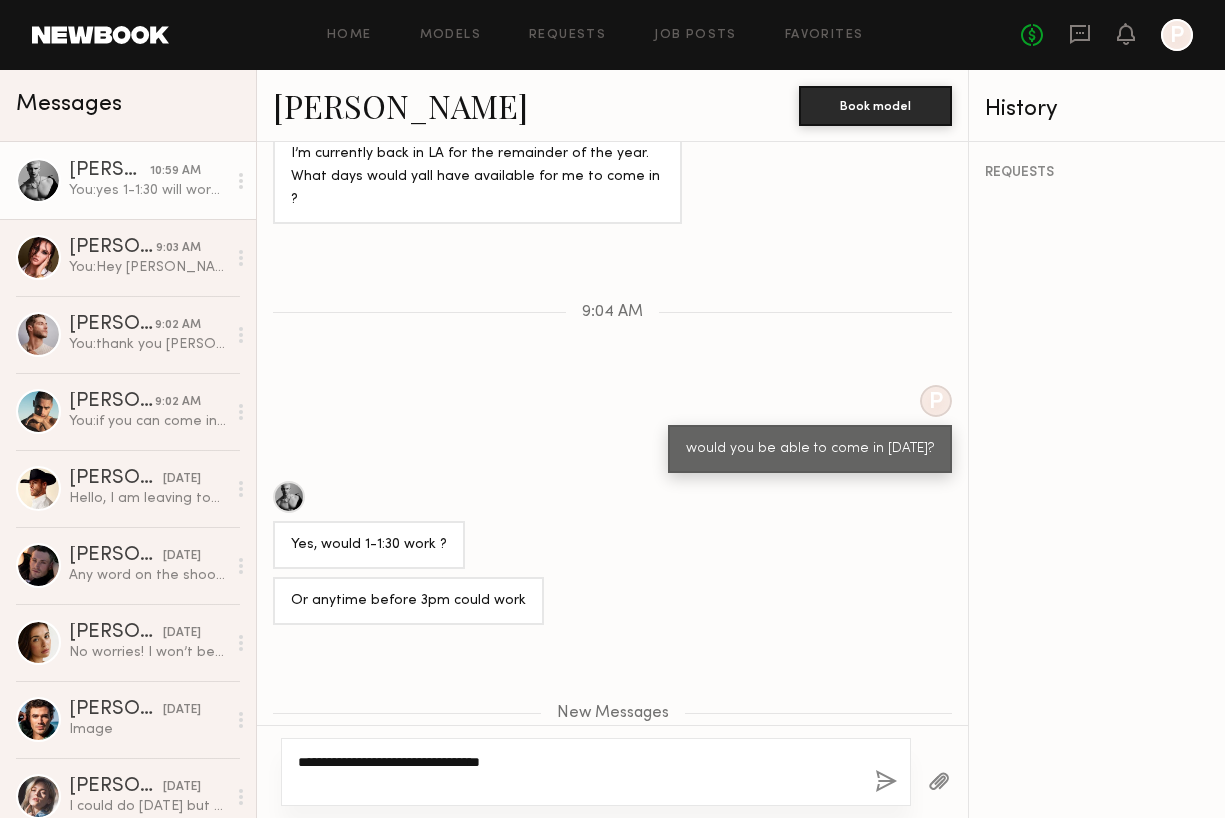 type on "**********" 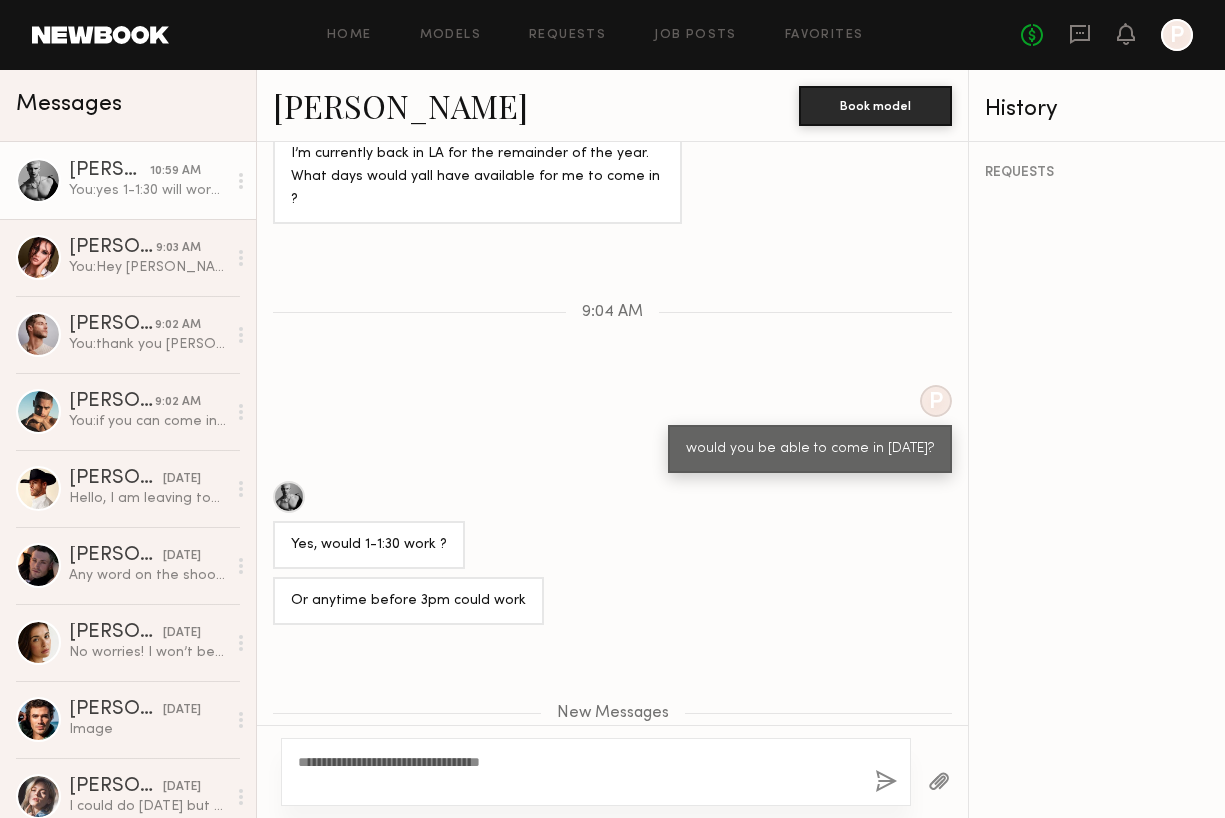 click 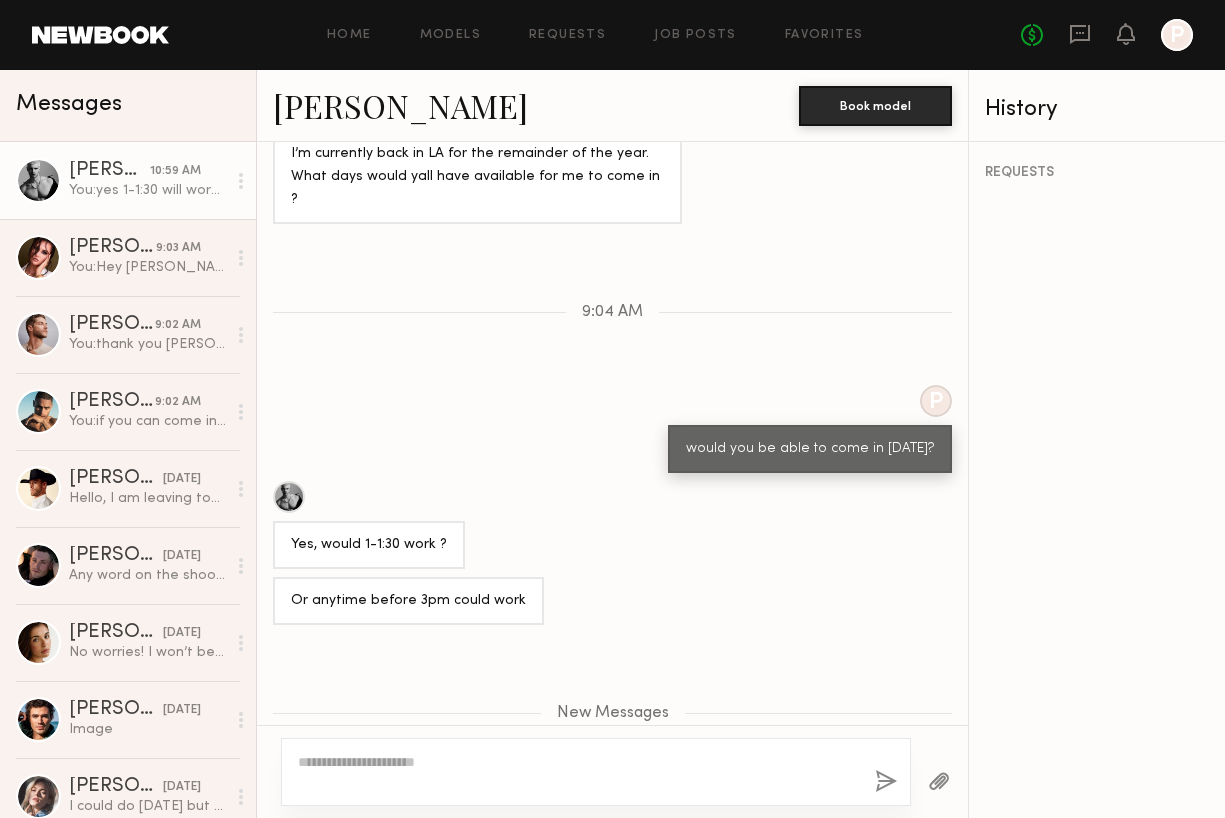 scroll, scrollTop: 2057, scrollLeft: 0, axis: vertical 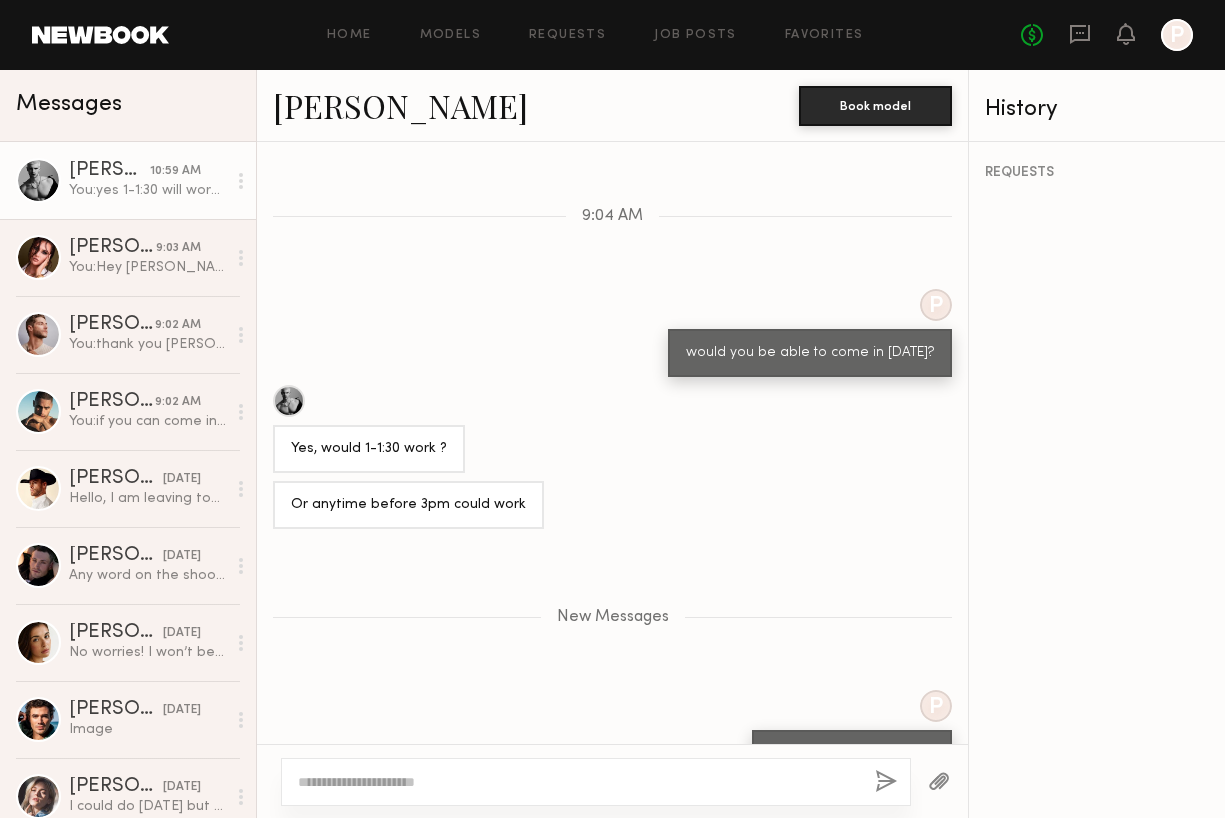 click 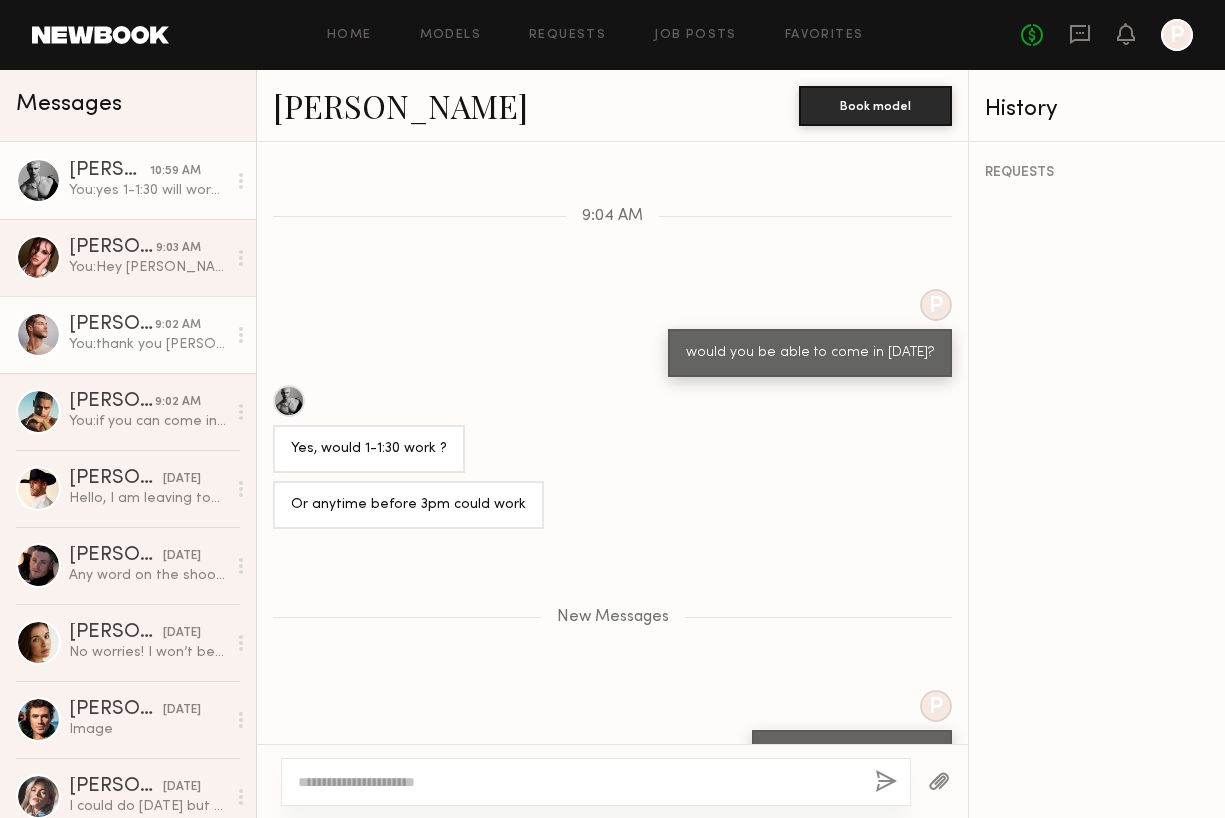 click on "Joseph S." 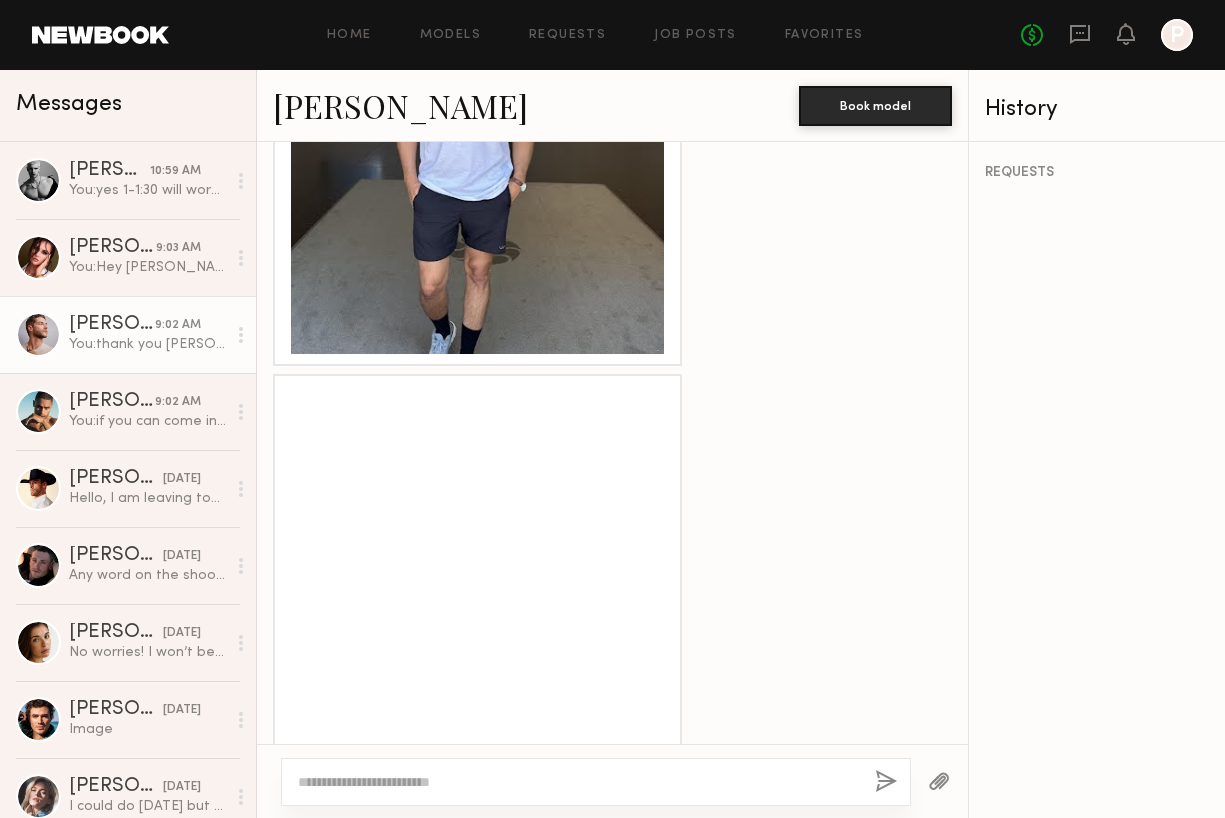 scroll, scrollTop: 1479, scrollLeft: 0, axis: vertical 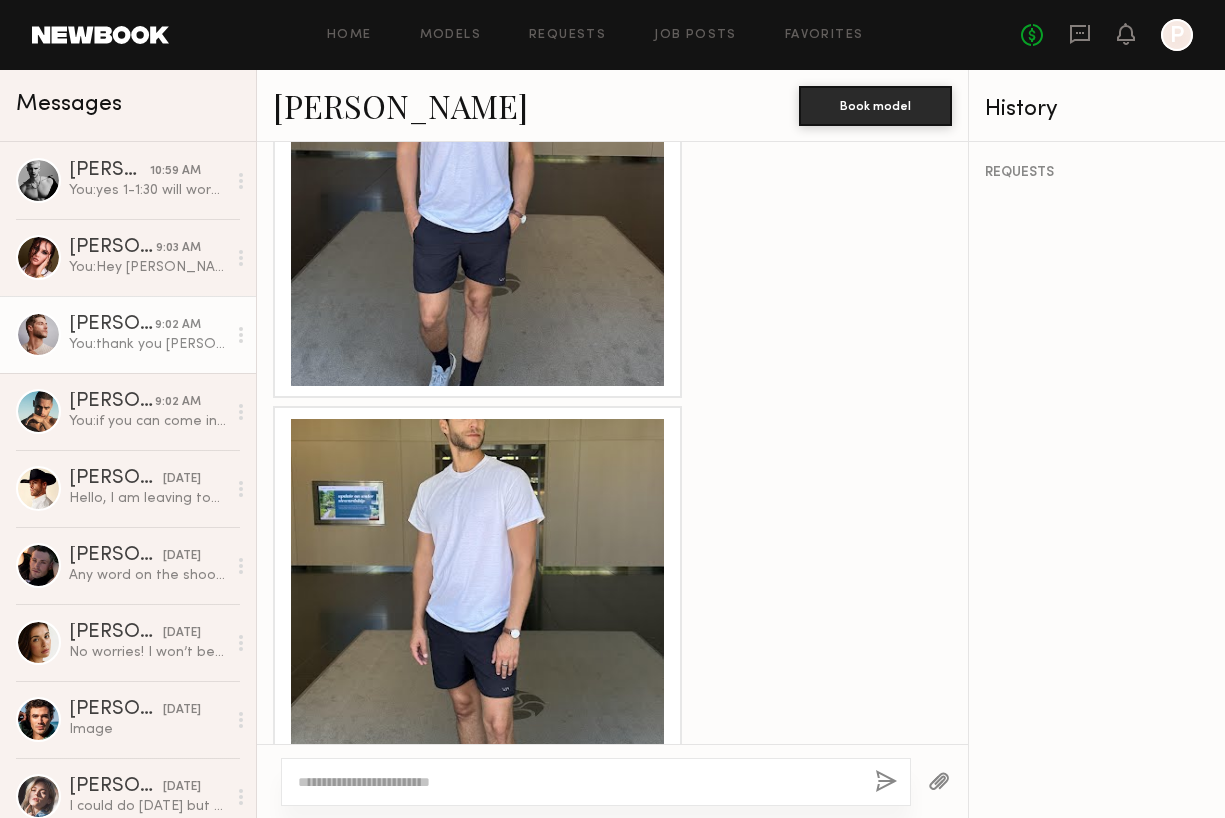 click on "Joseph S." 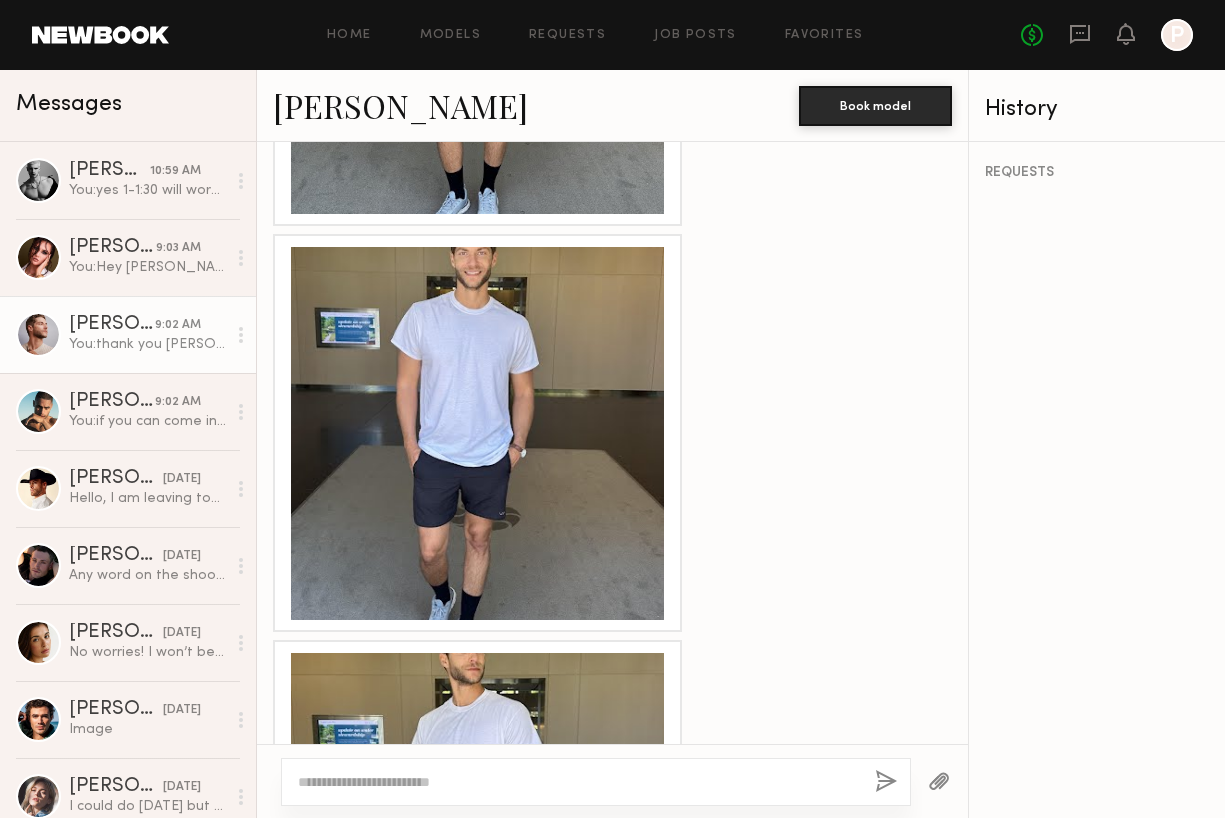 scroll, scrollTop: 879, scrollLeft: 0, axis: vertical 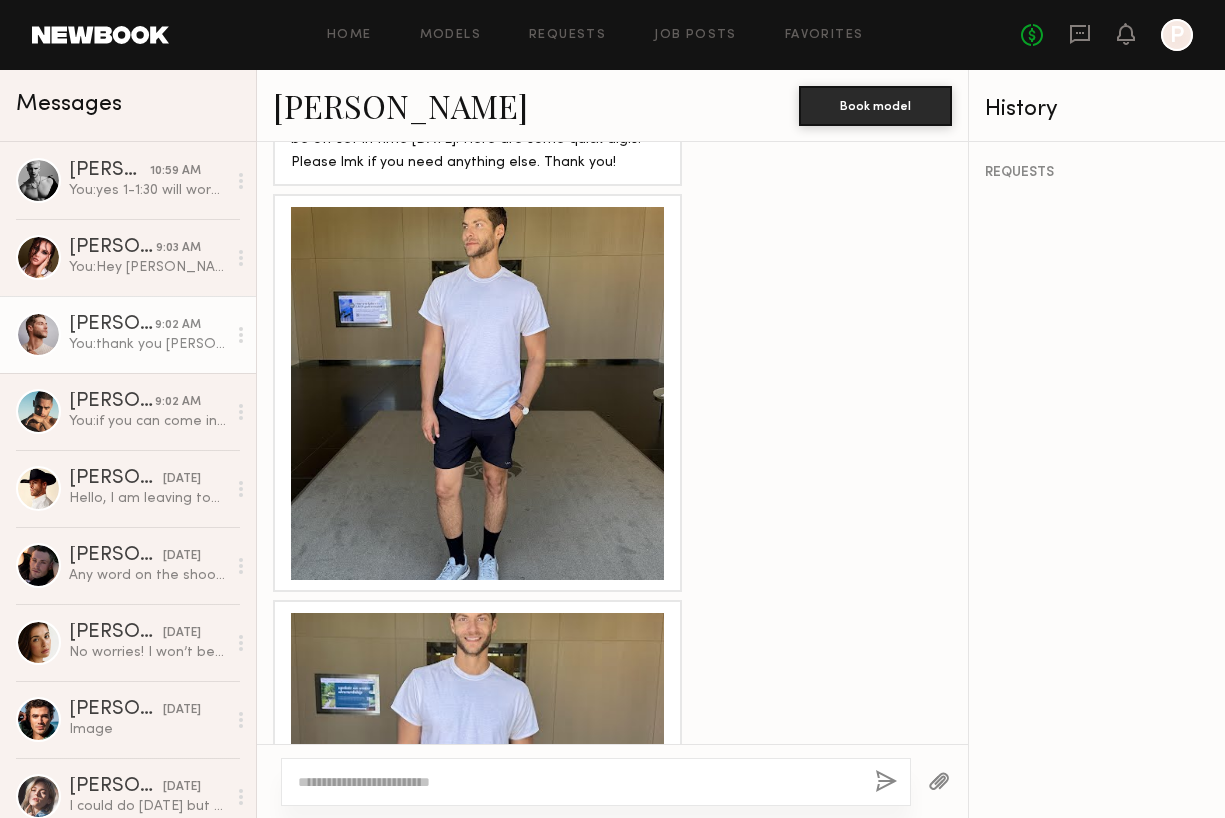 click on "Messages" 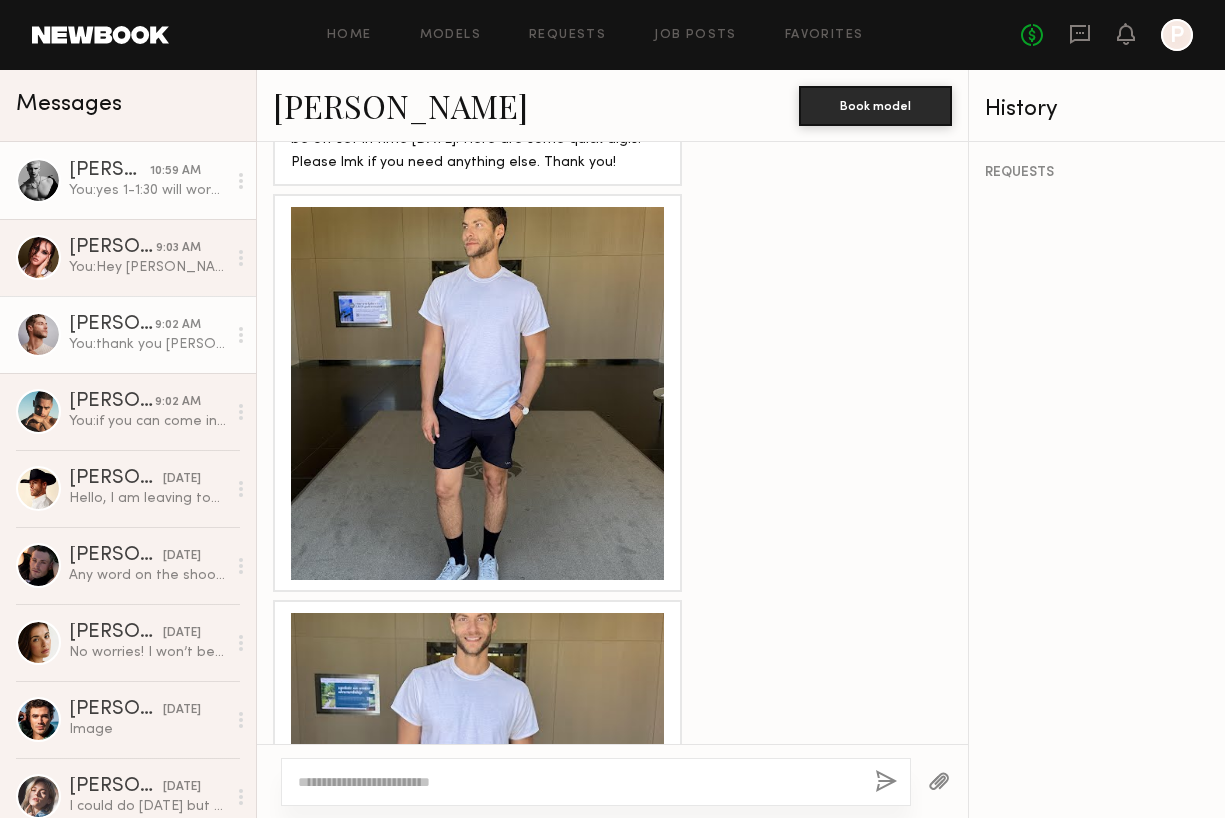 click on "You:  yes 1-1:30 will work today" 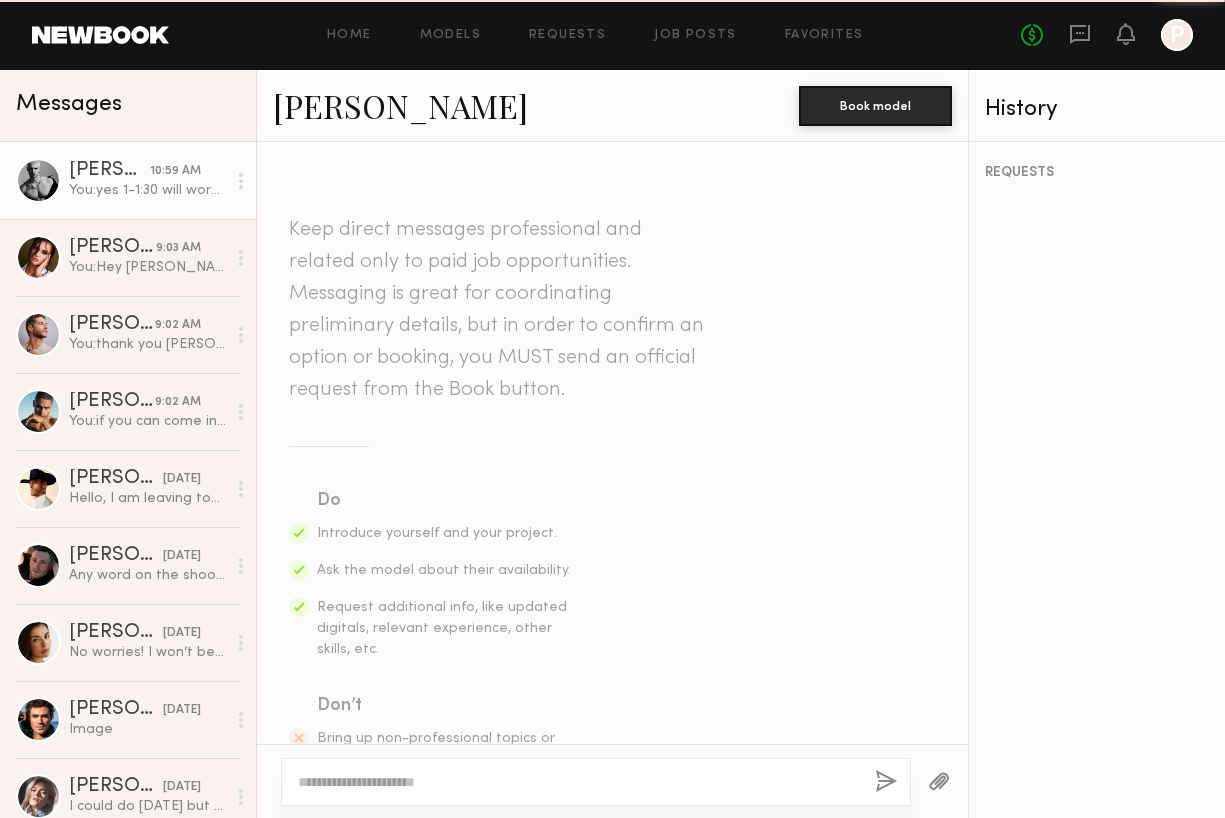 scroll, scrollTop: 1901, scrollLeft: 0, axis: vertical 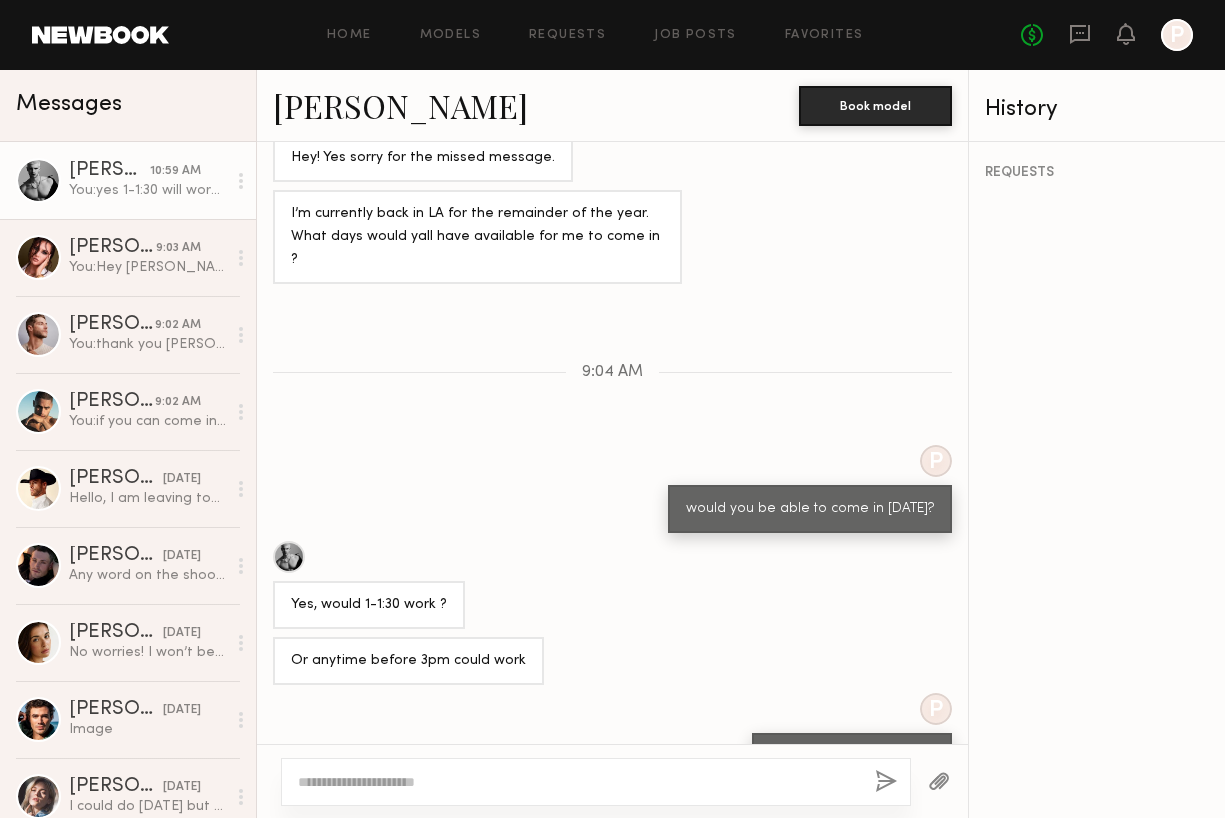 click 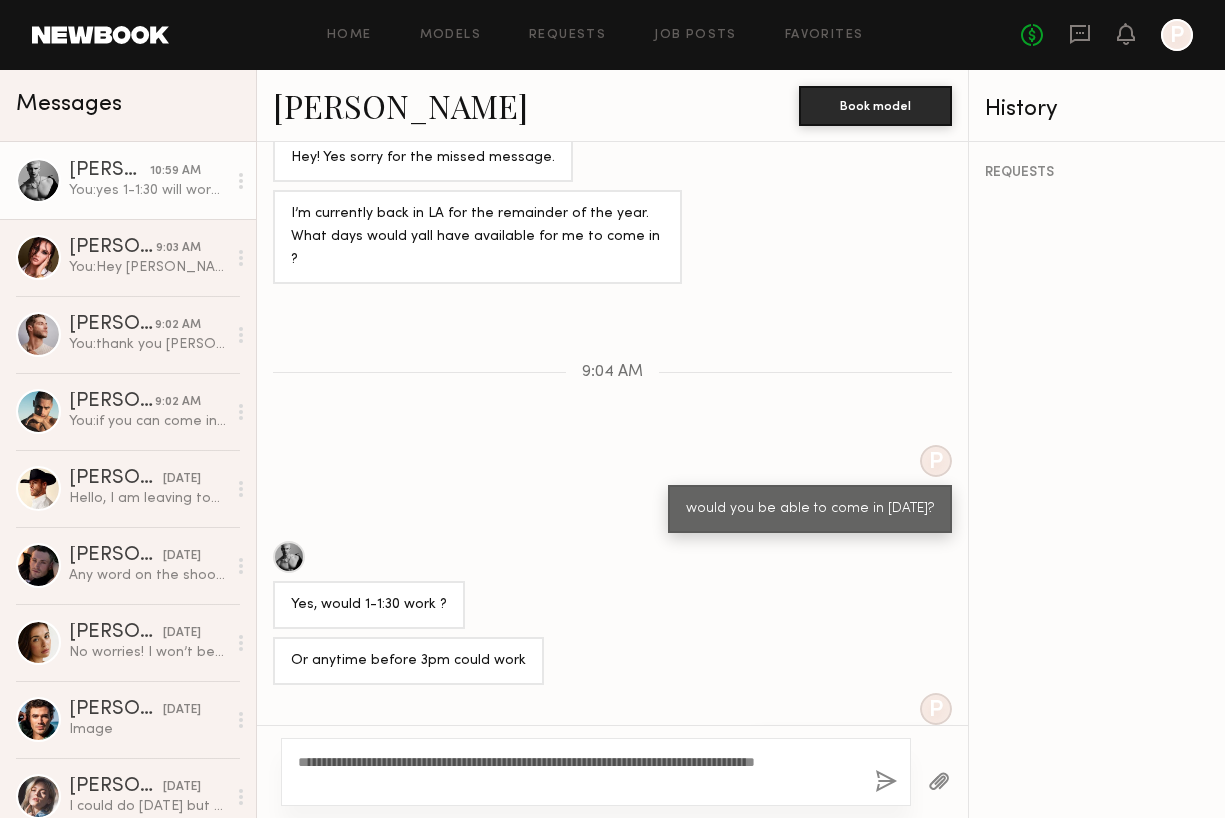 type on "**********" 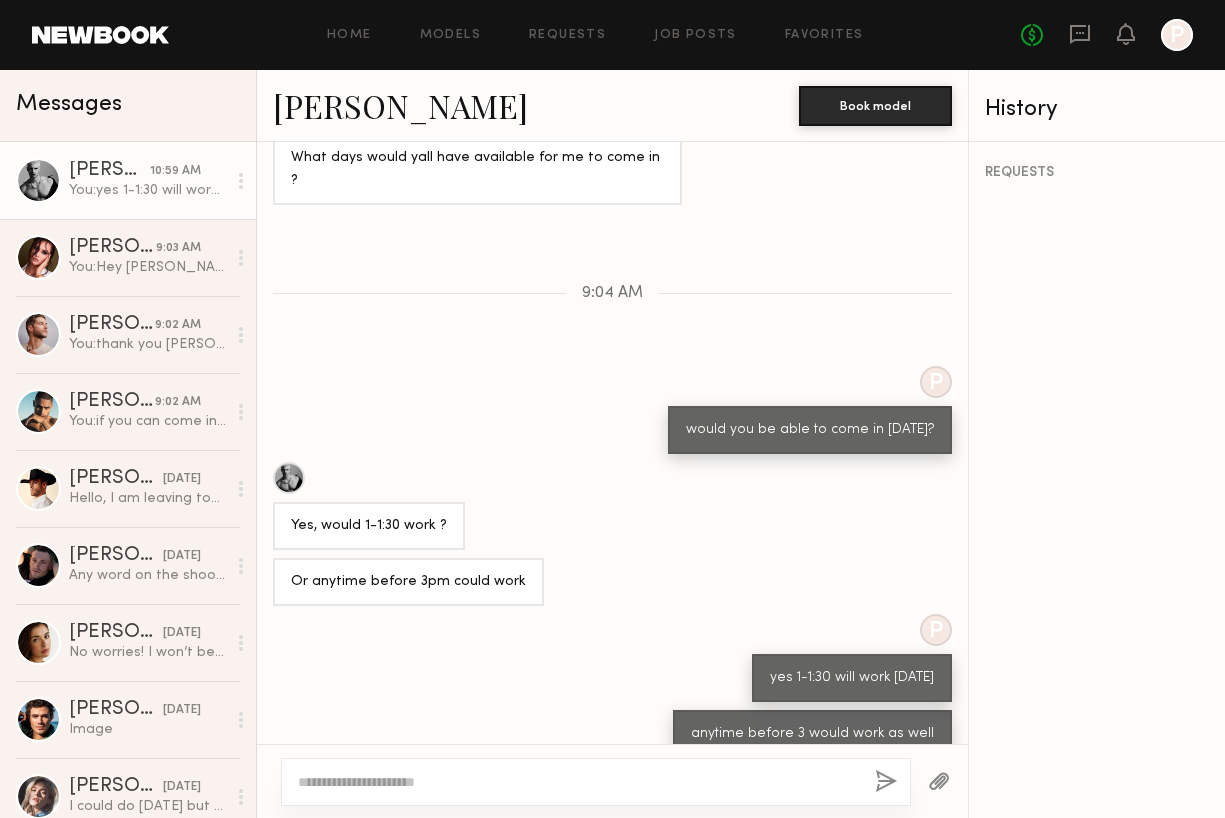 scroll, scrollTop: 1999, scrollLeft: 0, axis: vertical 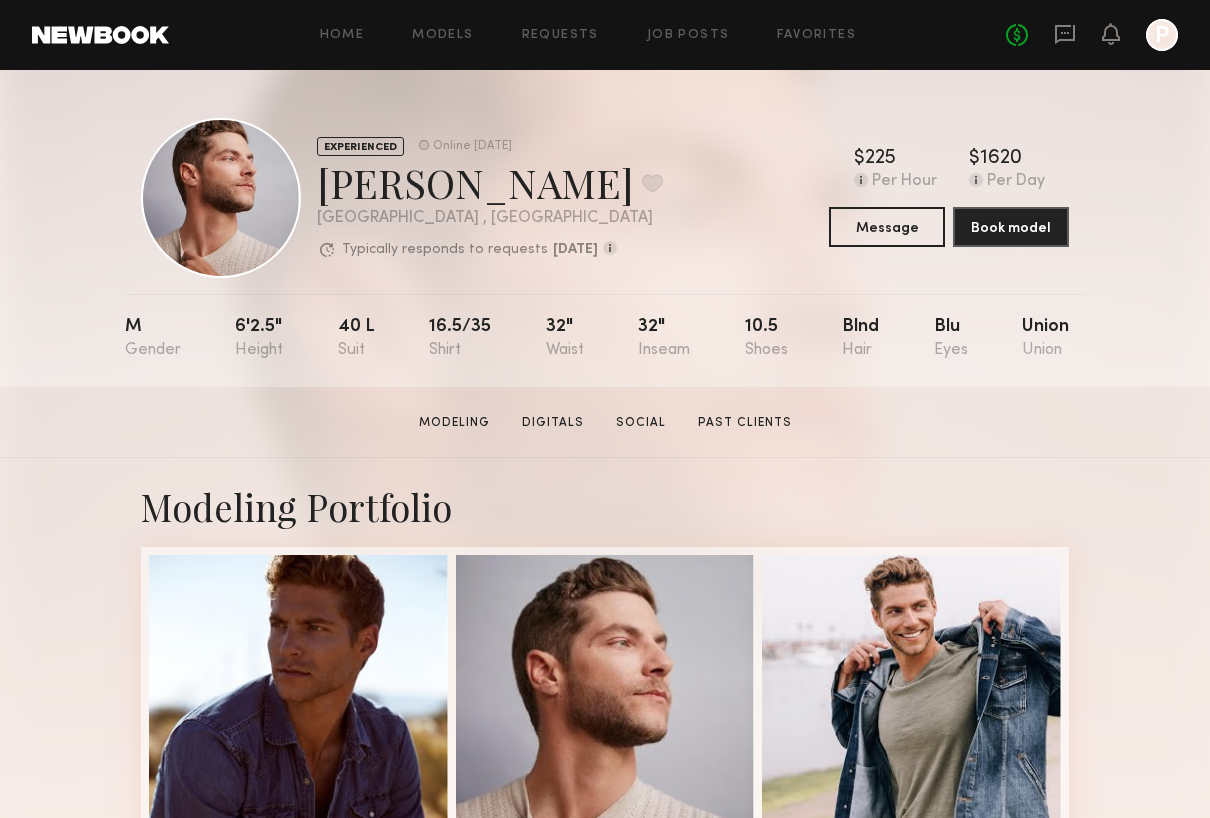 click on "Joseph S.  Modeling   Digitals   Social   Past Clients   Message   Book Model" 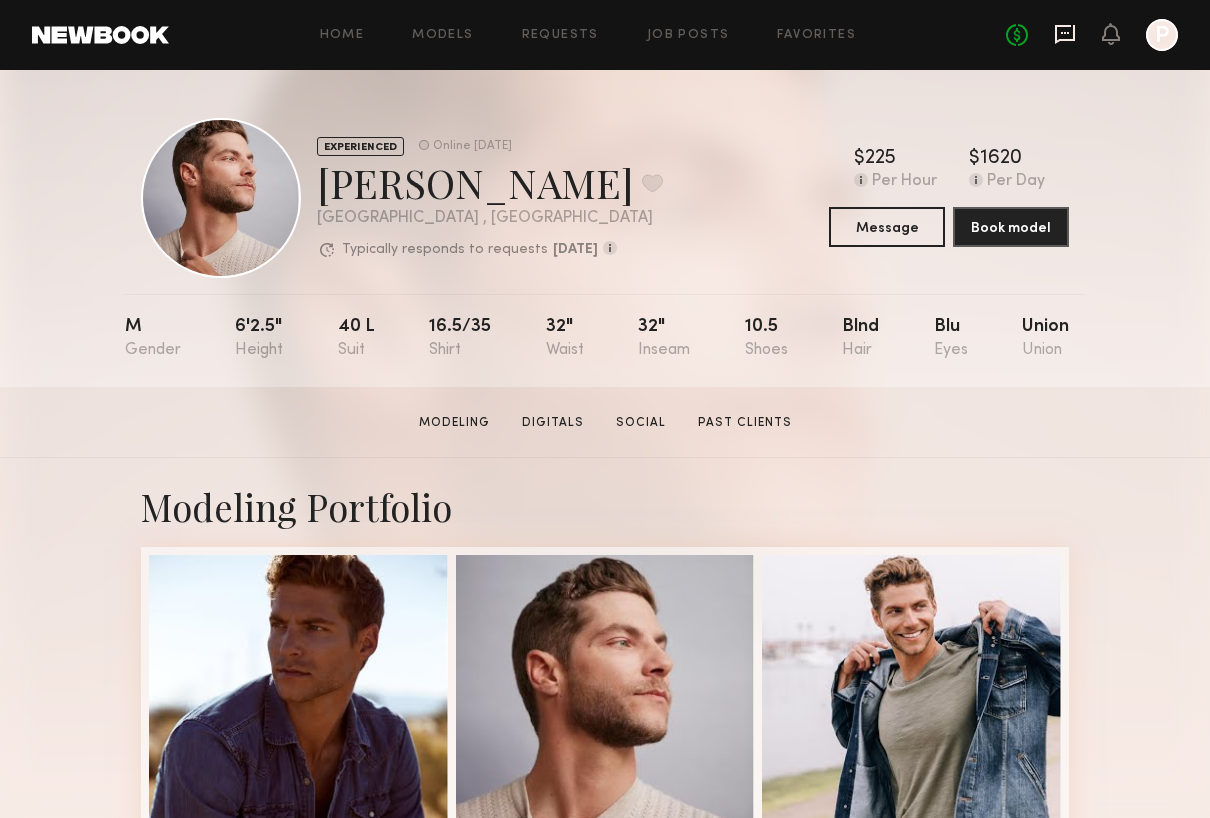 click 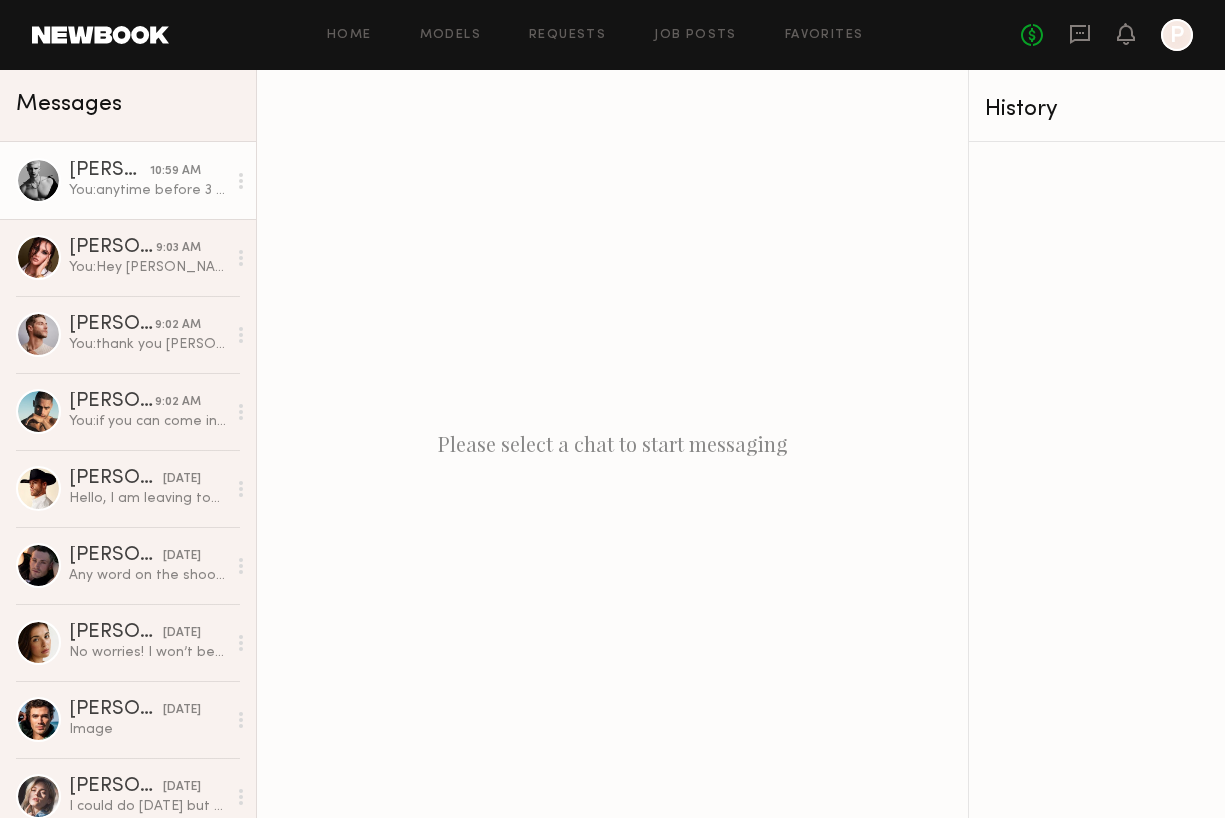 click on "You:  anytime before 3 would work as well" 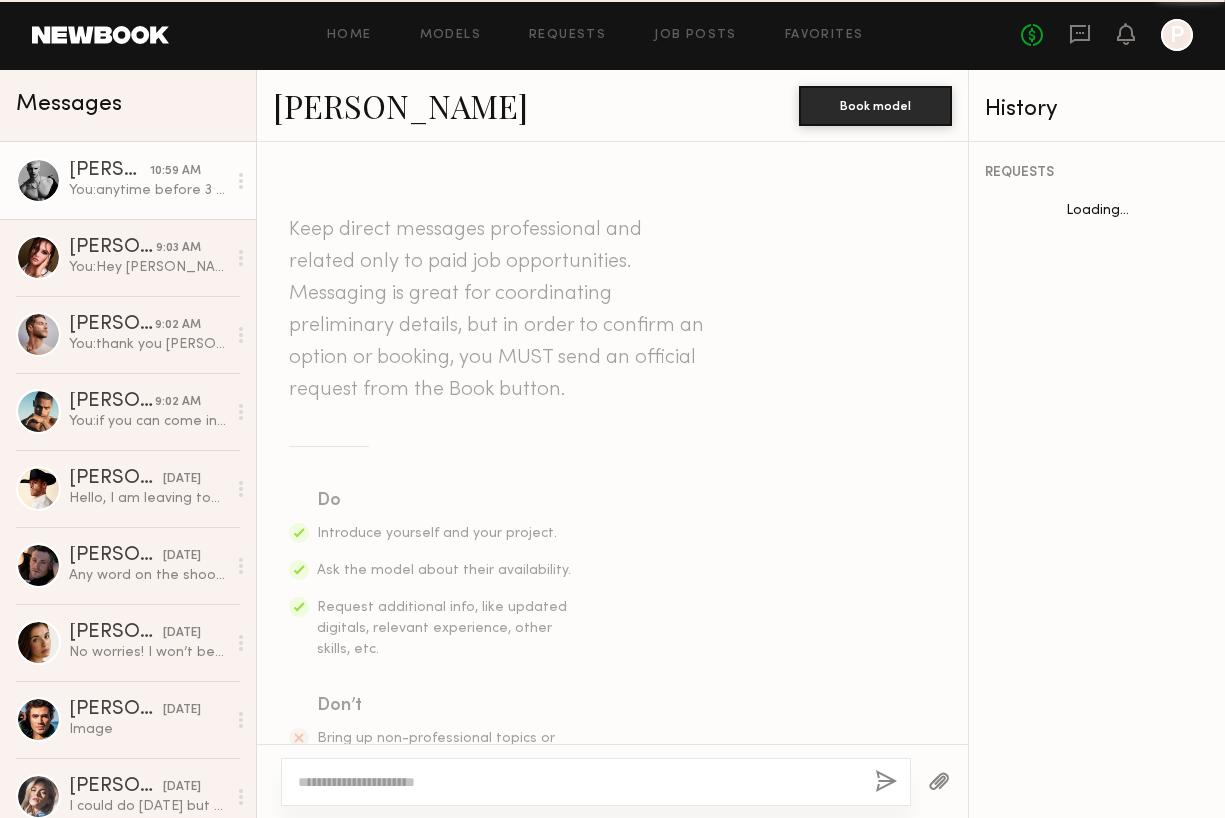 scroll, scrollTop: 1901, scrollLeft: 0, axis: vertical 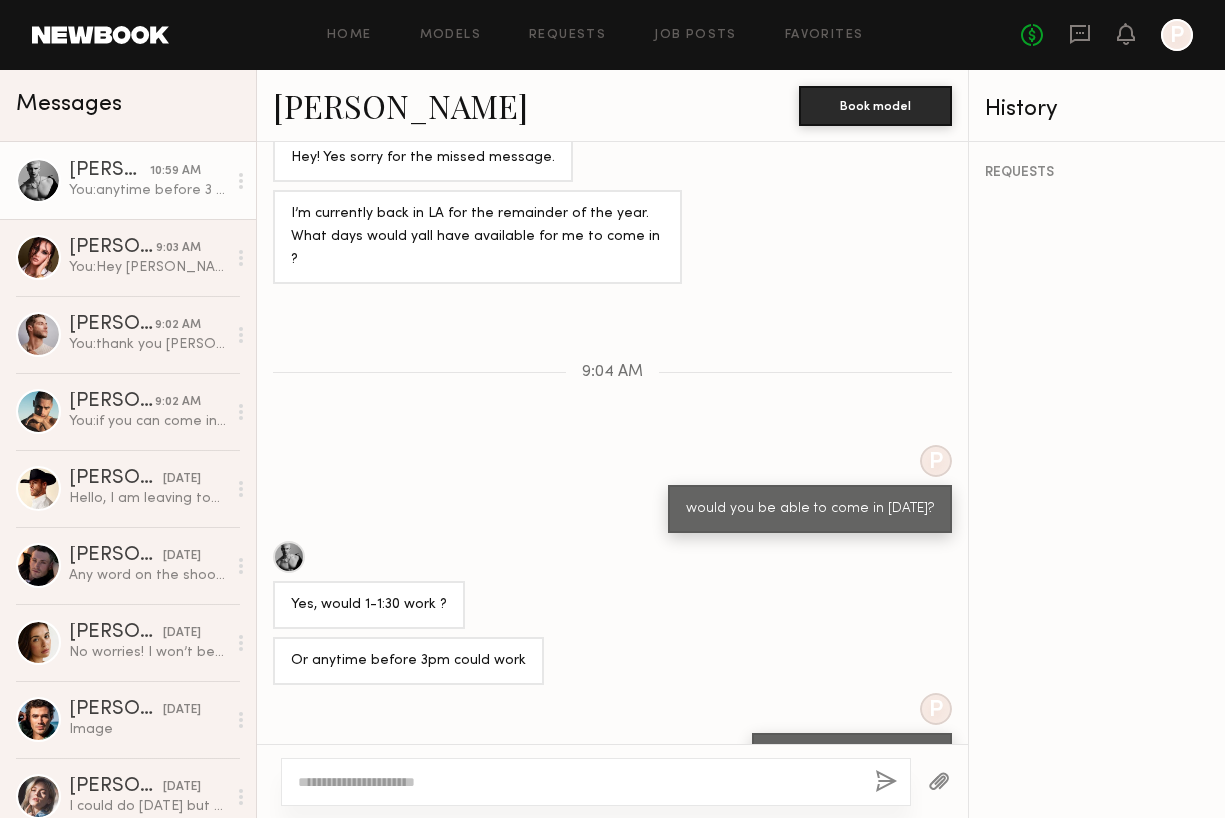click on "Ben C." 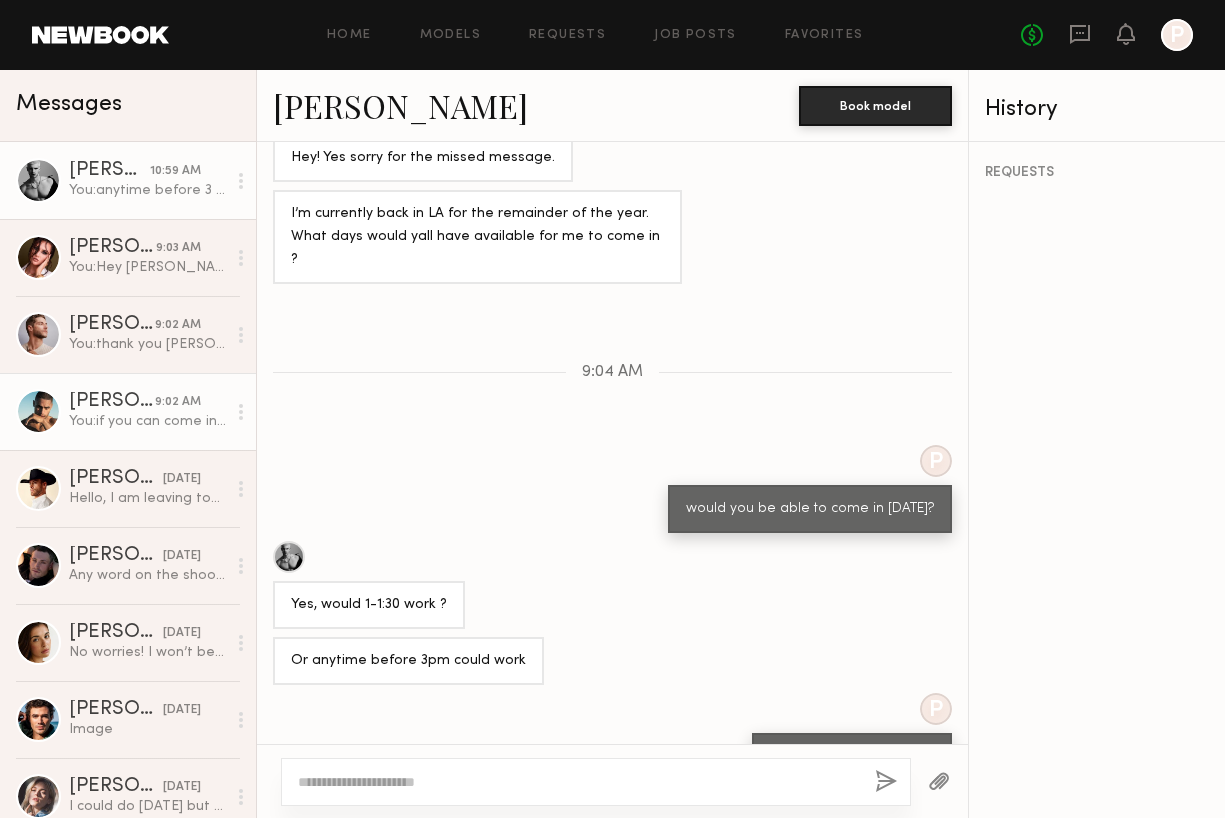 click on "You:  if you can come in before 4 PM that would be helpful
thank you!" 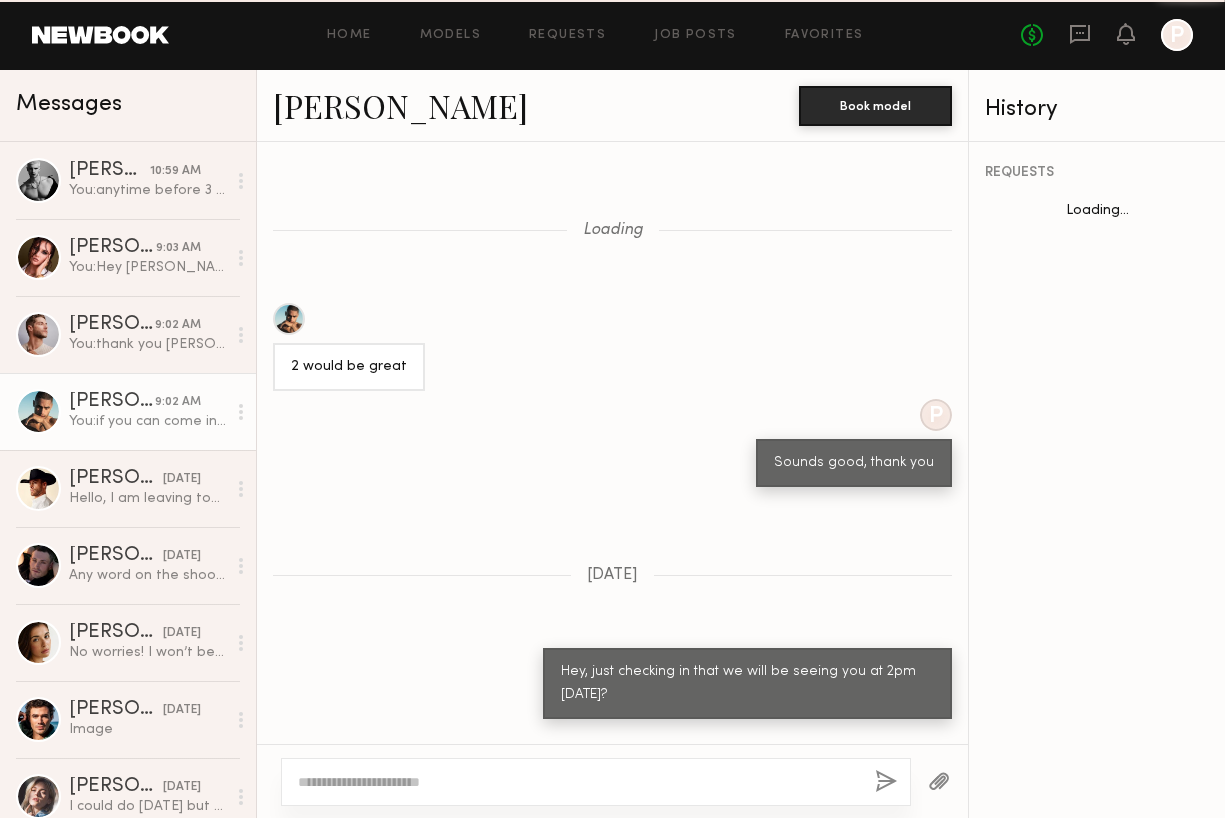 scroll, scrollTop: 1247, scrollLeft: 0, axis: vertical 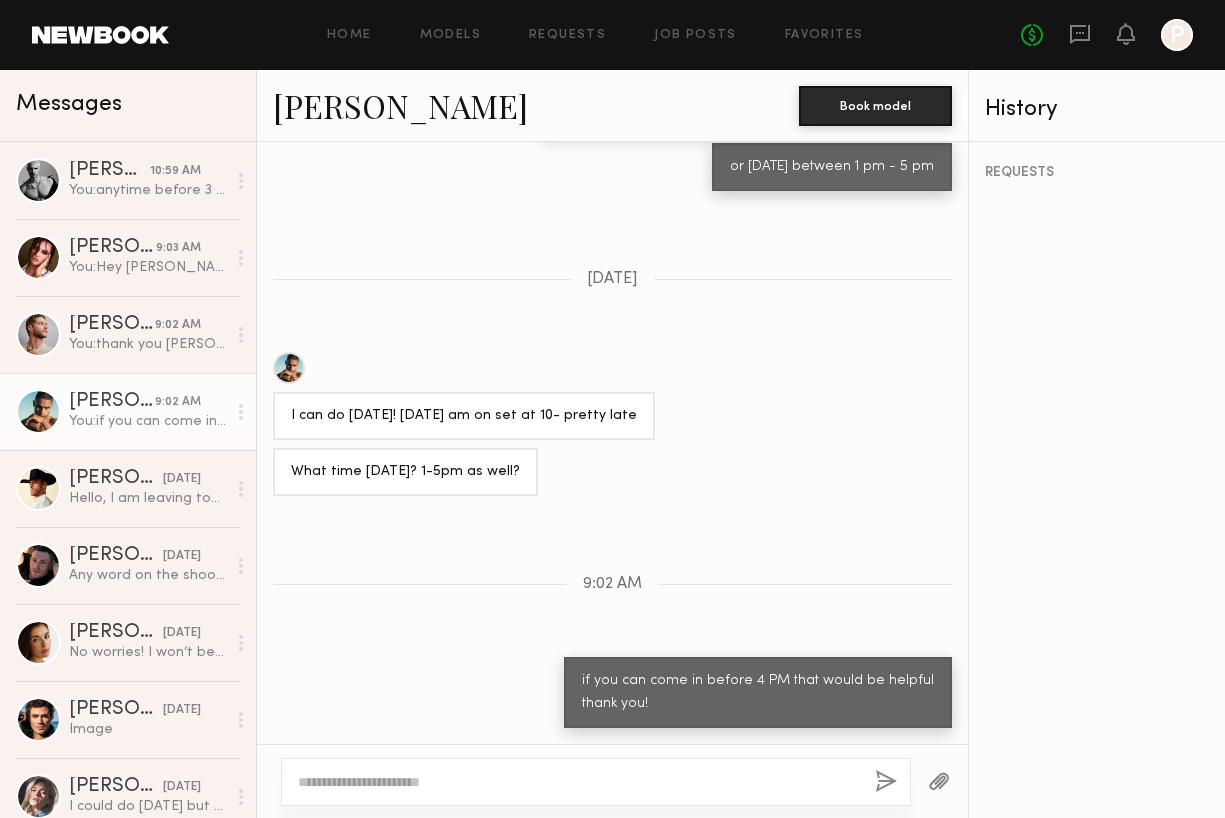 click on "Ryan K." 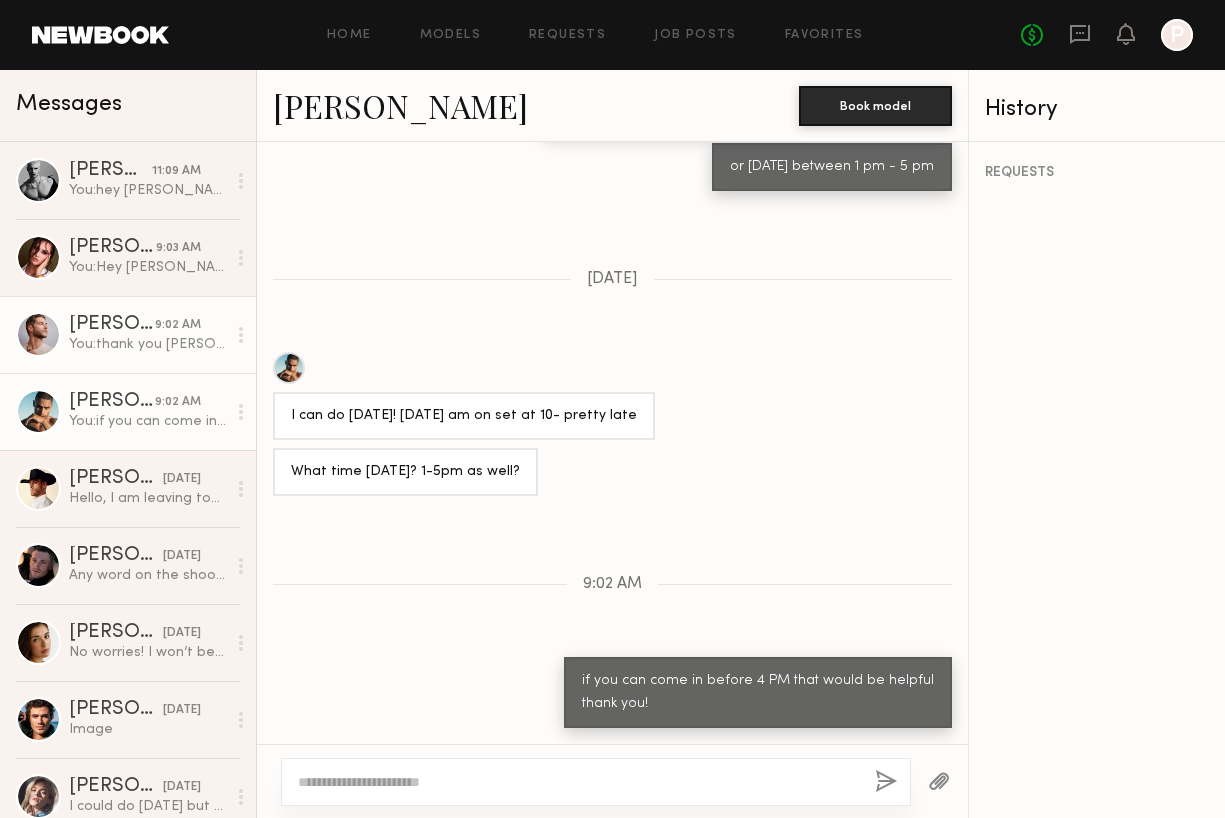 click on "You:  thank you joseph! much appreciated!" 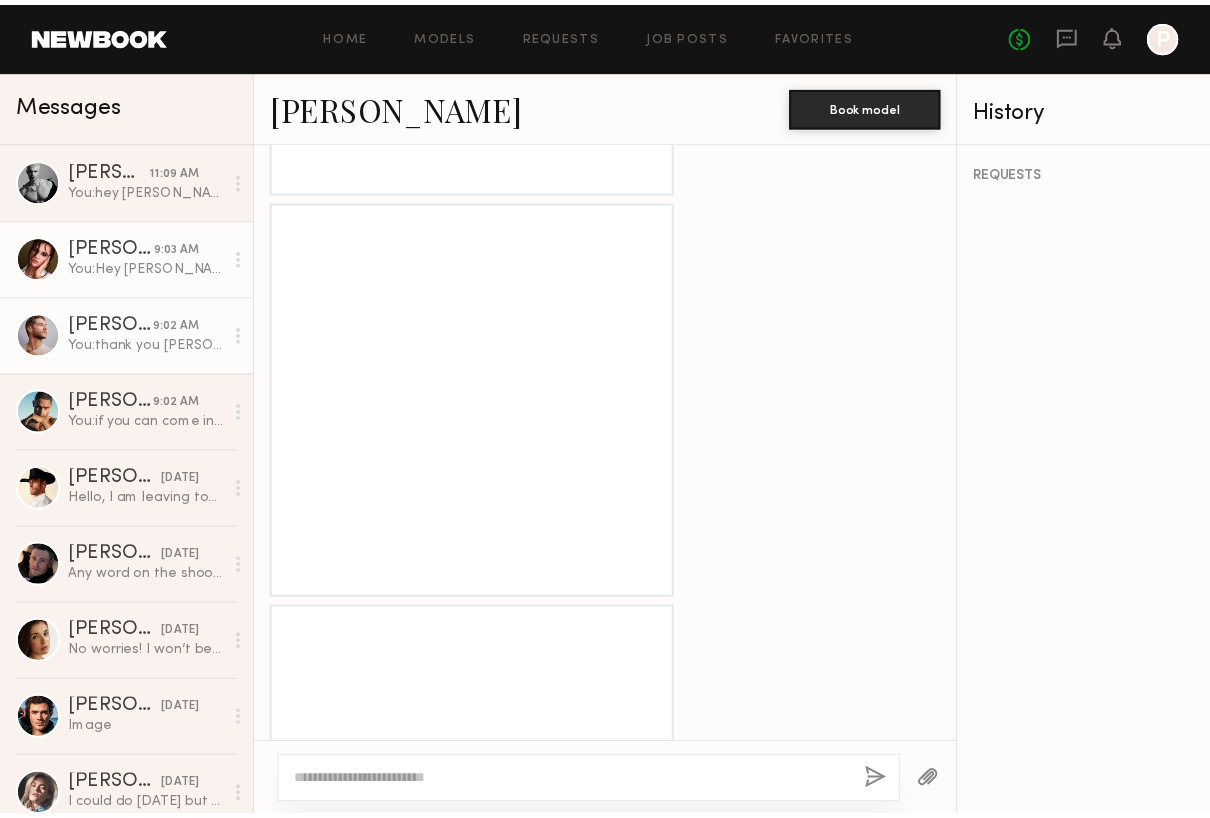 scroll, scrollTop: 1779, scrollLeft: 0, axis: vertical 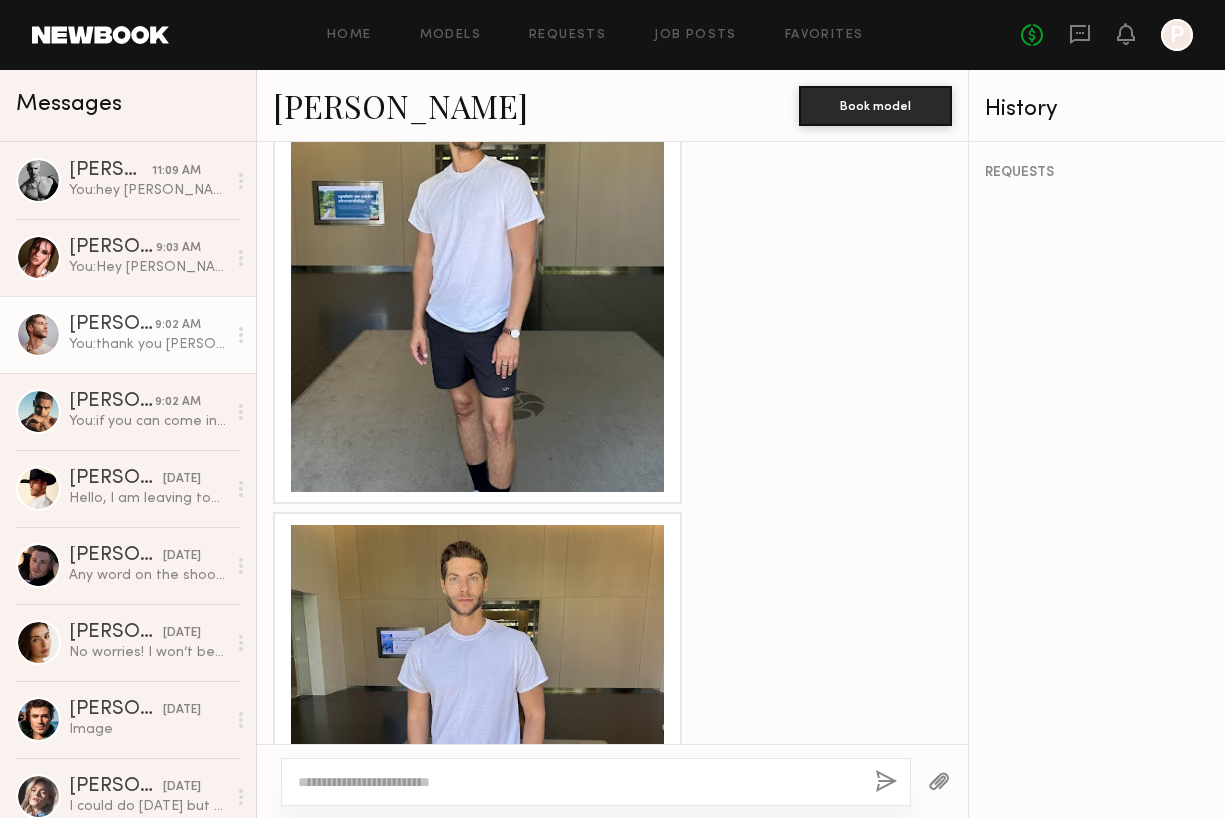 click 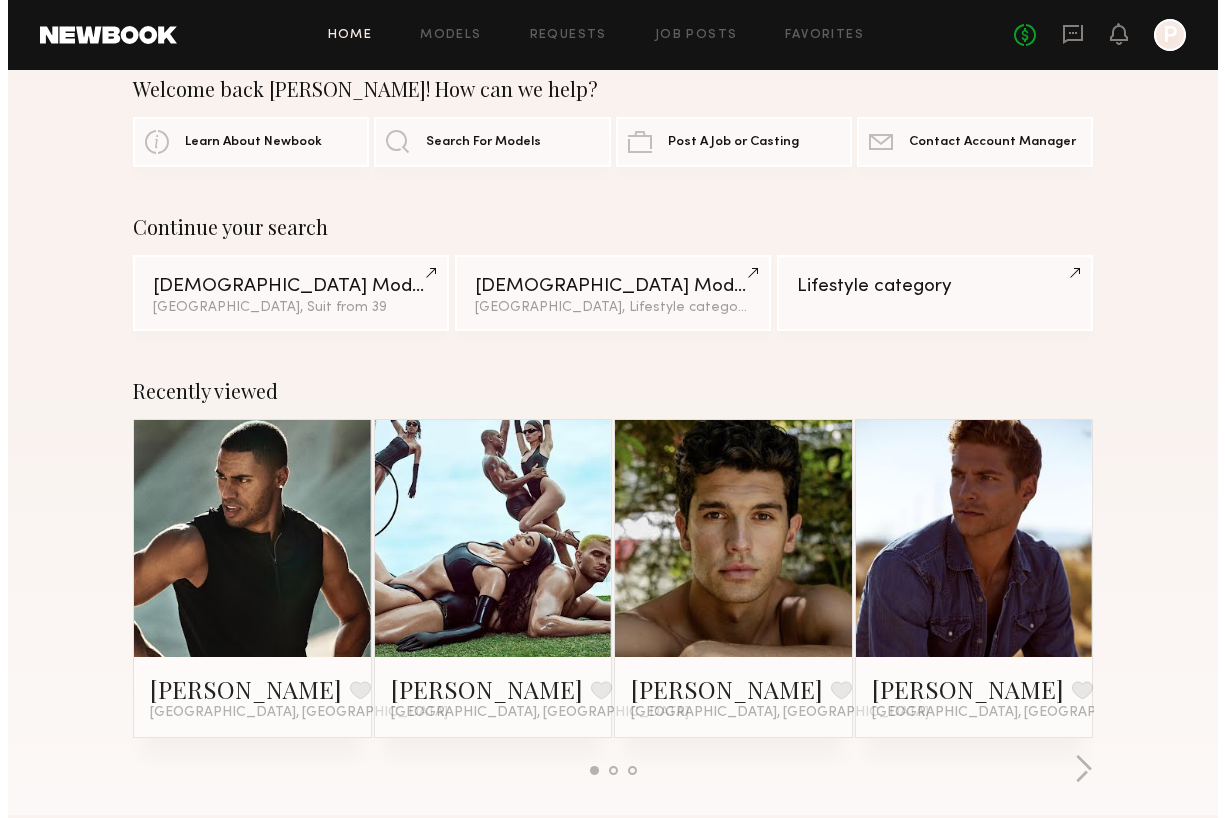 scroll, scrollTop: 0, scrollLeft: 0, axis: both 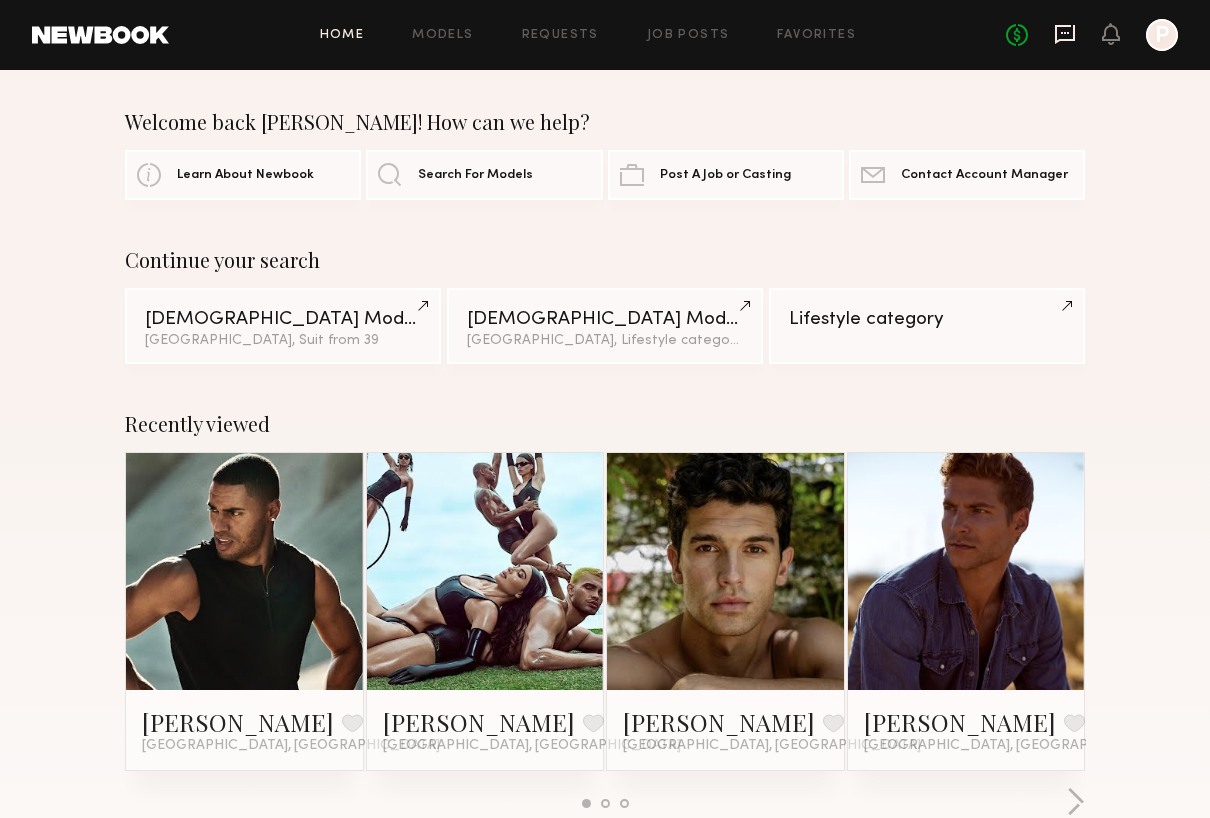 click 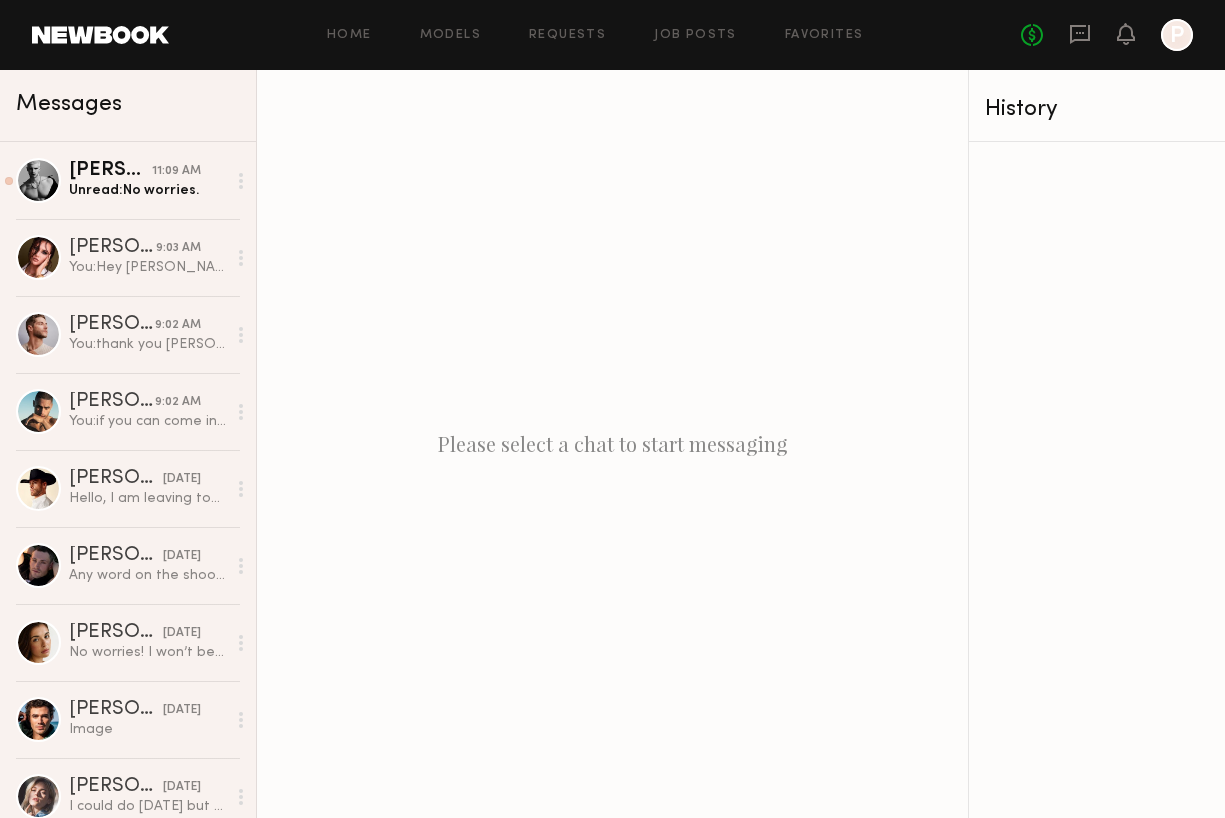 click on "Messages" 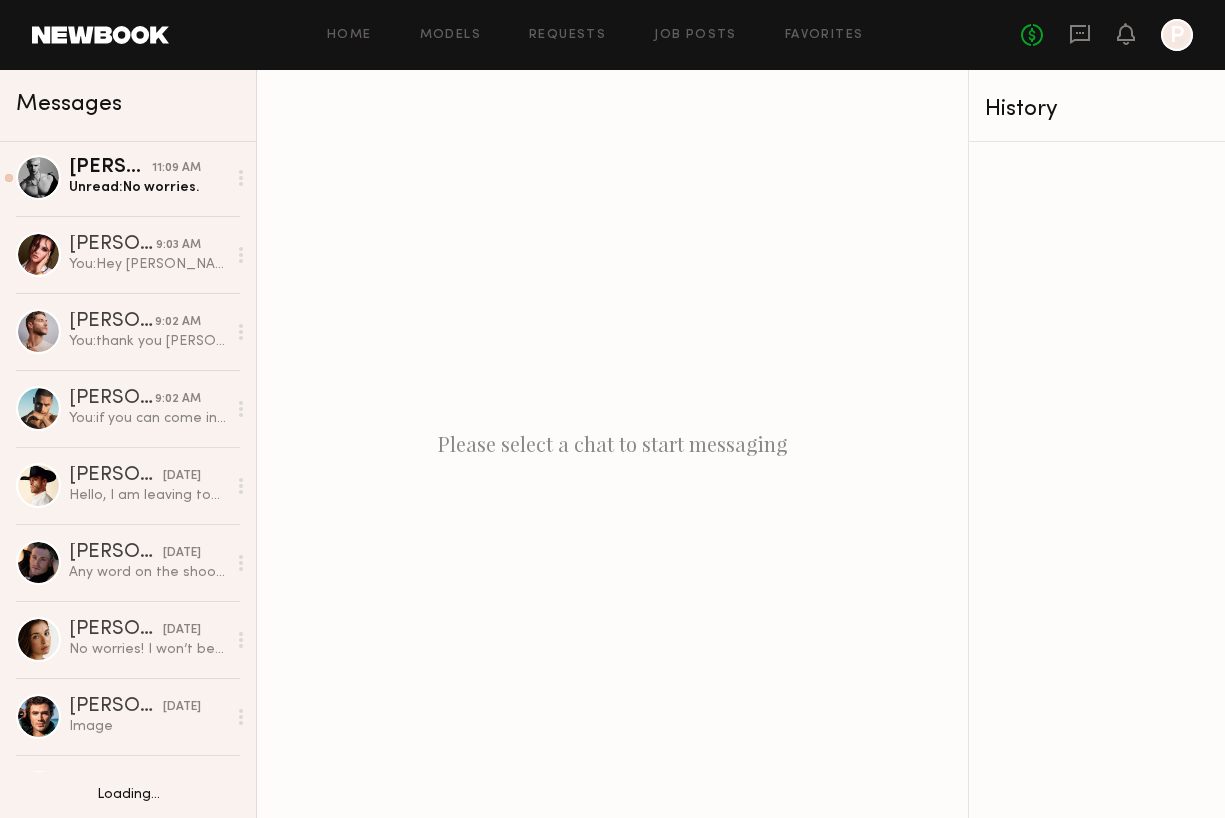 scroll, scrollTop: 0, scrollLeft: 0, axis: both 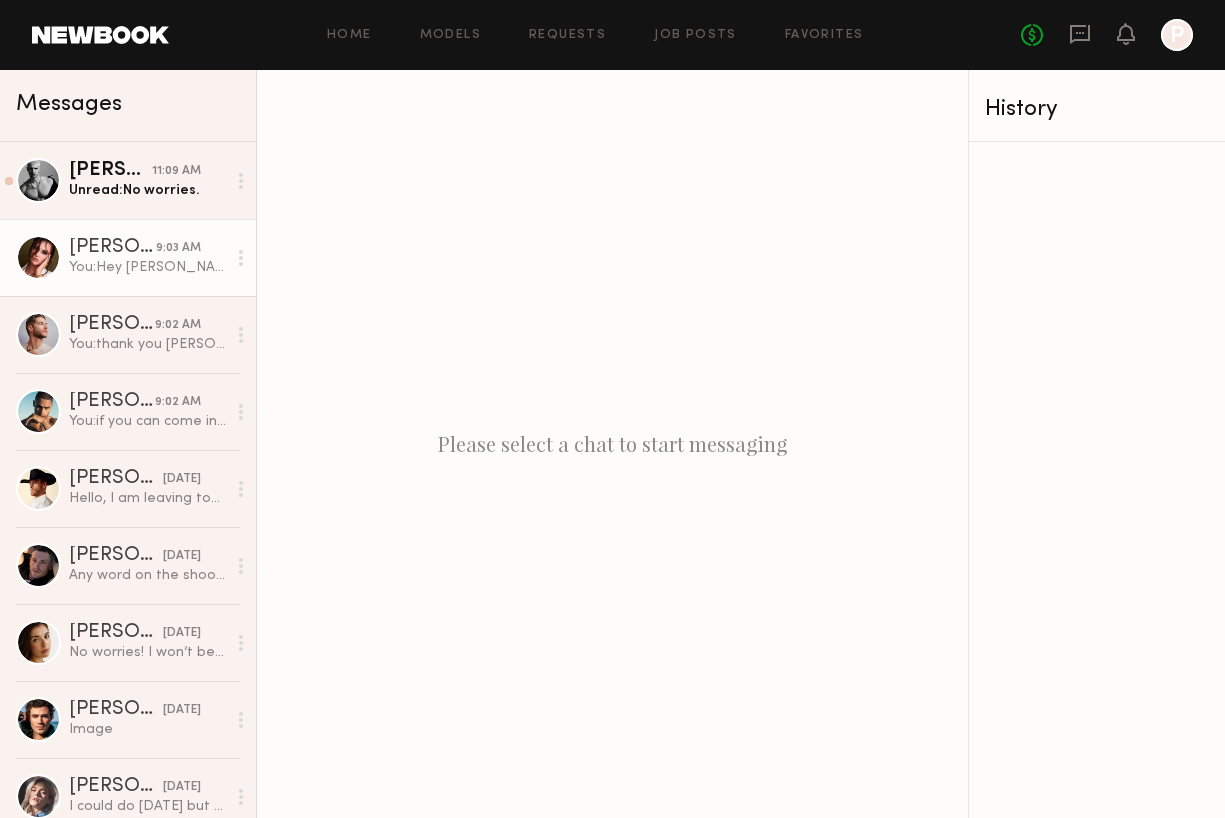 click on "Louise M. 9:03 AM You:  Hey Louise! we should have decisions by end of week! i believe we do want to use you for one of the 1/2 lifestyle days so just wanted to let you know. Just finalizing dates, etc" 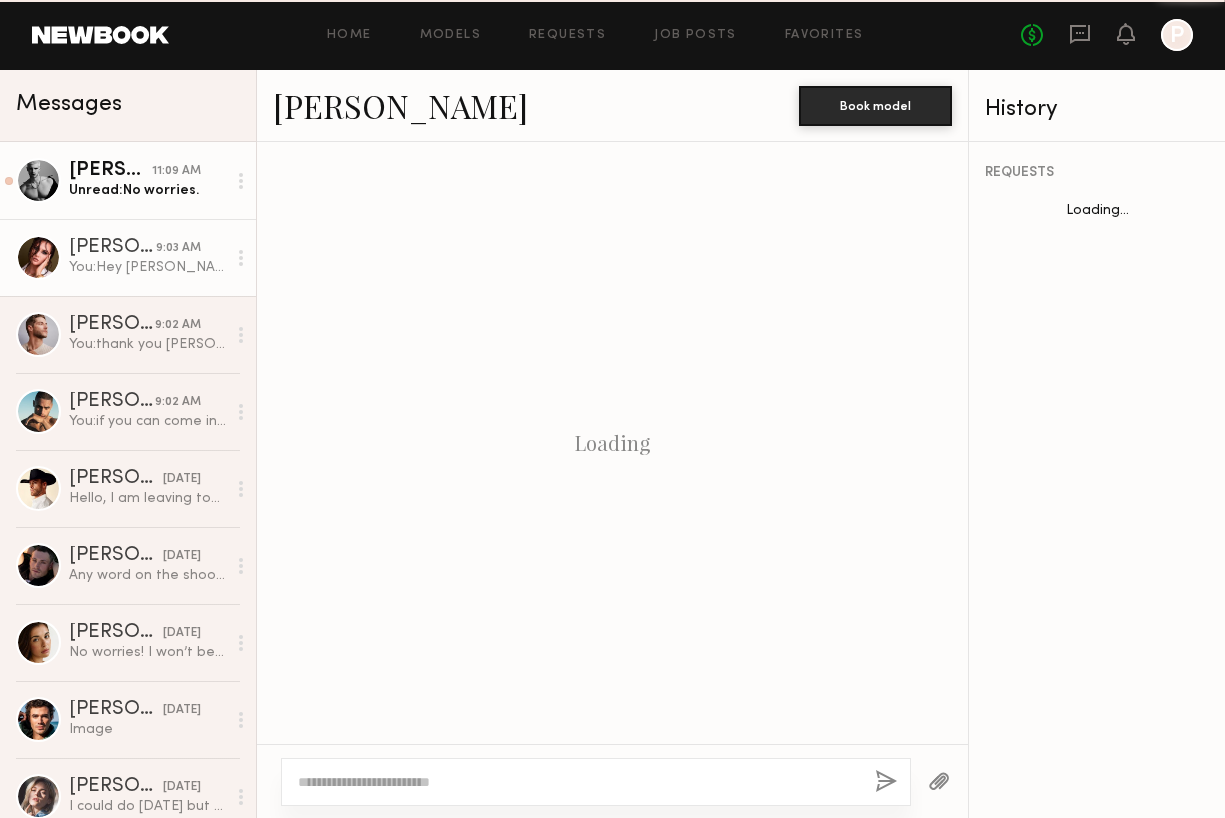 scroll, scrollTop: 991, scrollLeft: 0, axis: vertical 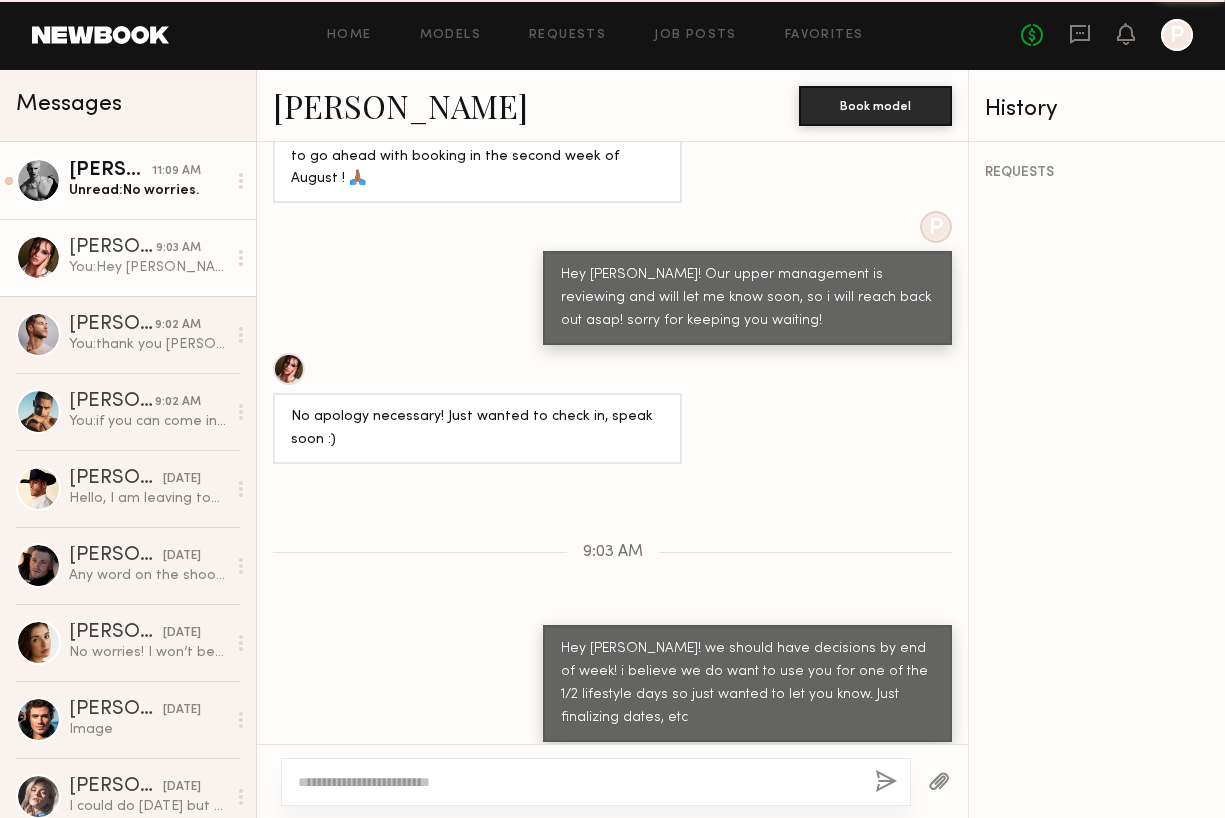click on "Ben C. 11:09 AM Unread:  No worries." 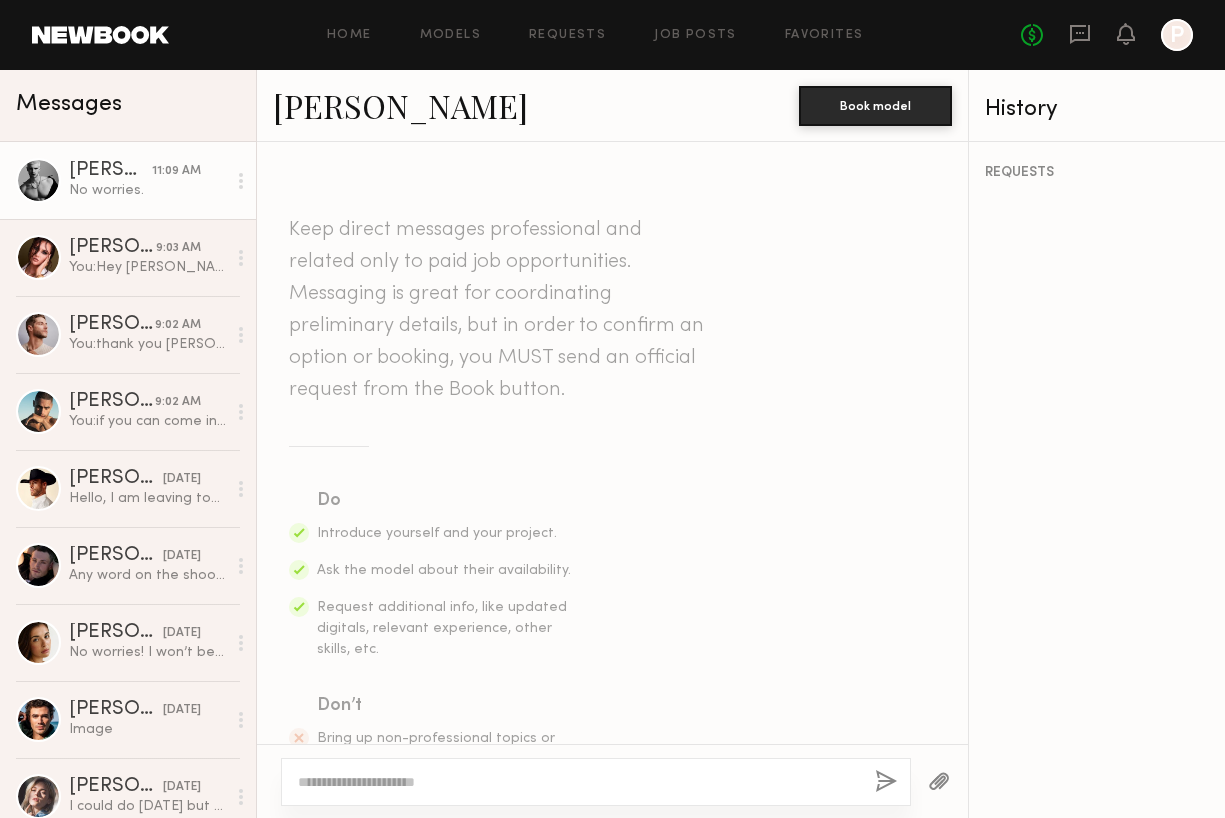 scroll, scrollTop: 2036, scrollLeft: 0, axis: vertical 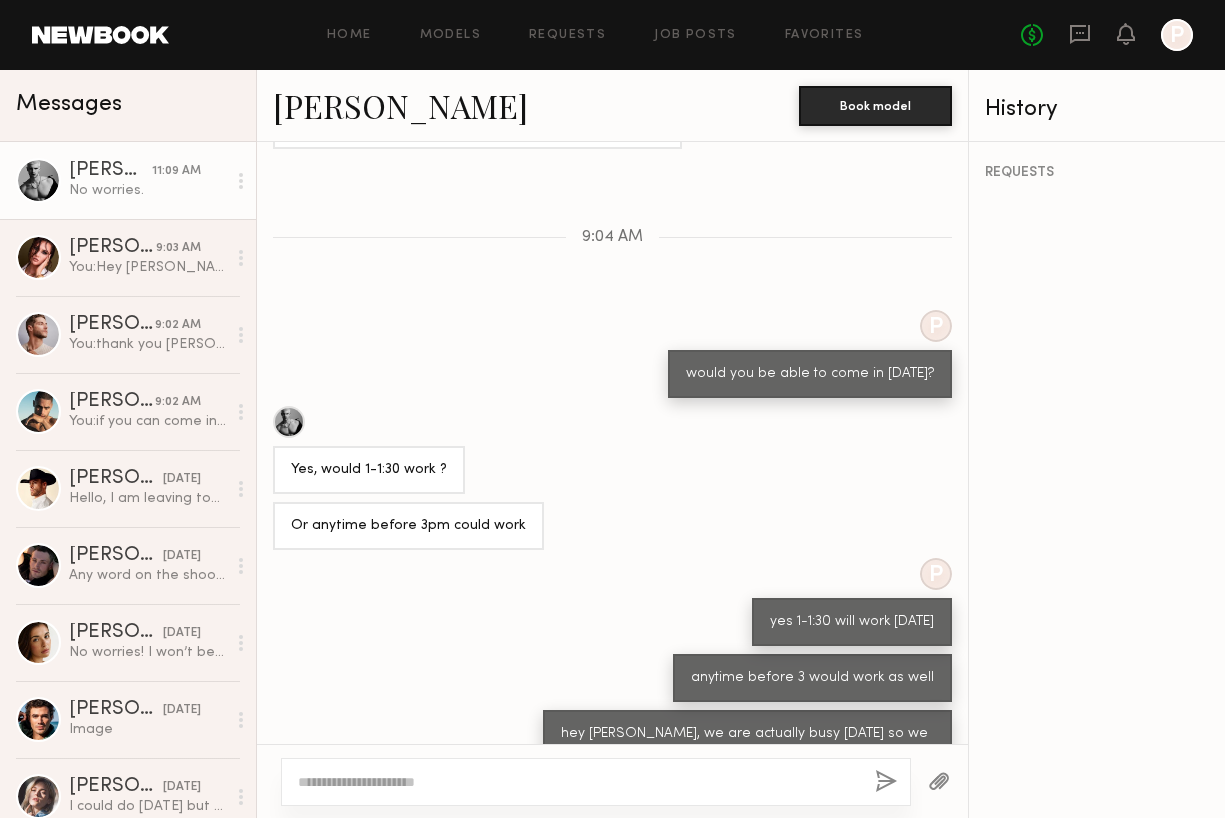 click on "Messages" 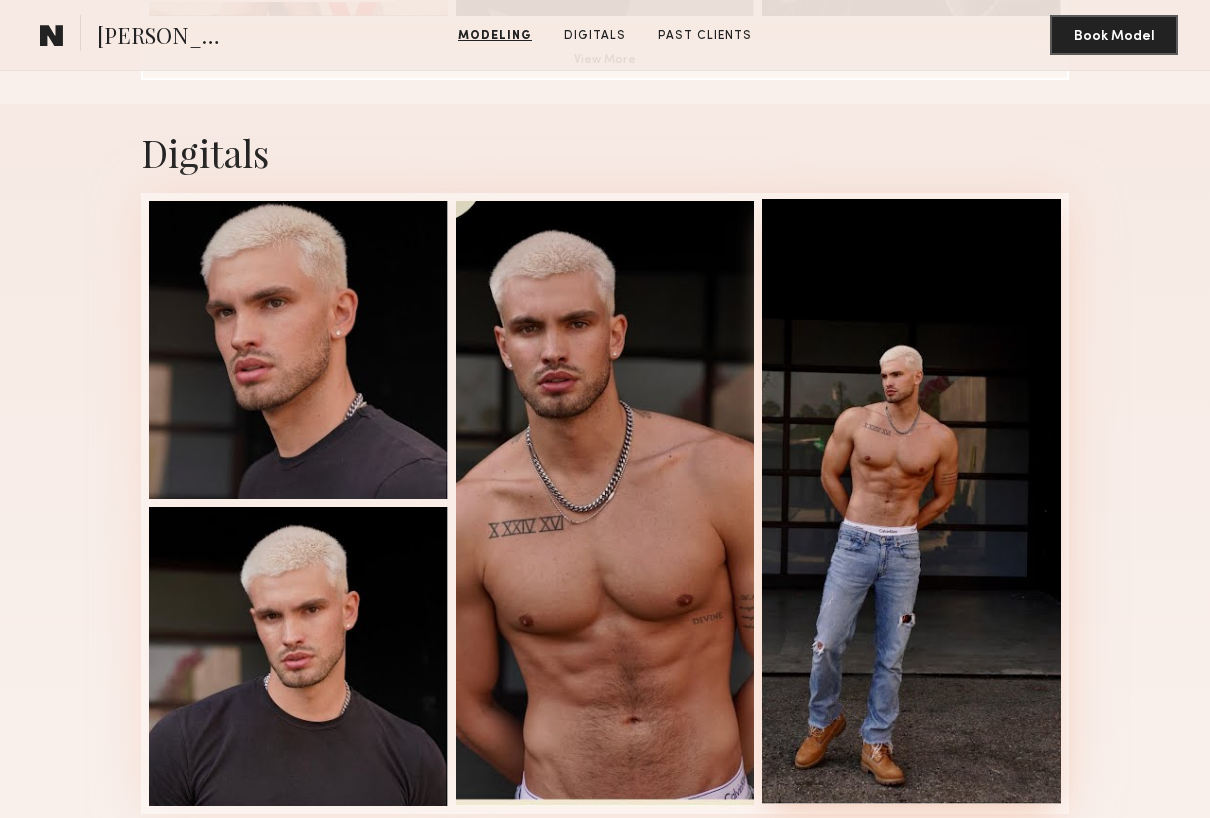 scroll, scrollTop: 1800, scrollLeft: 0, axis: vertical 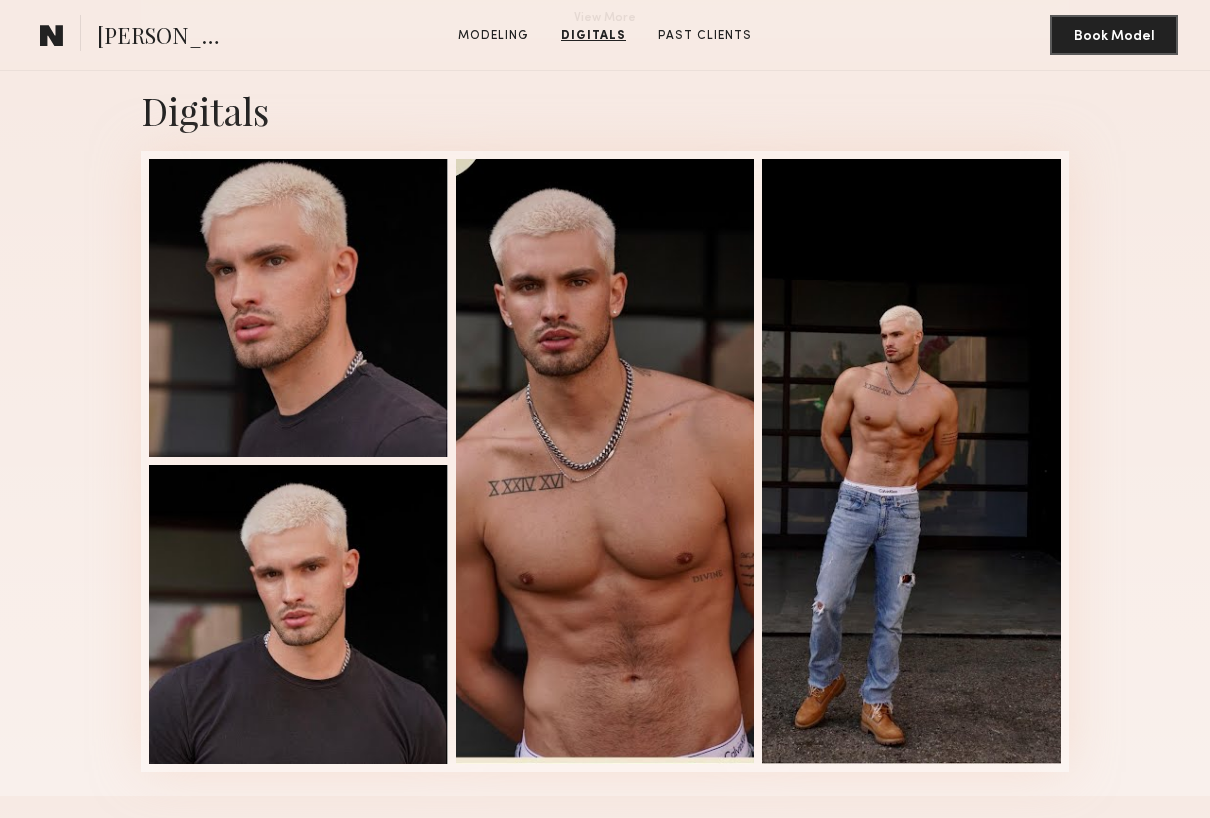 click on "Digitals  1 of 4" at bounding box center (605, 429) 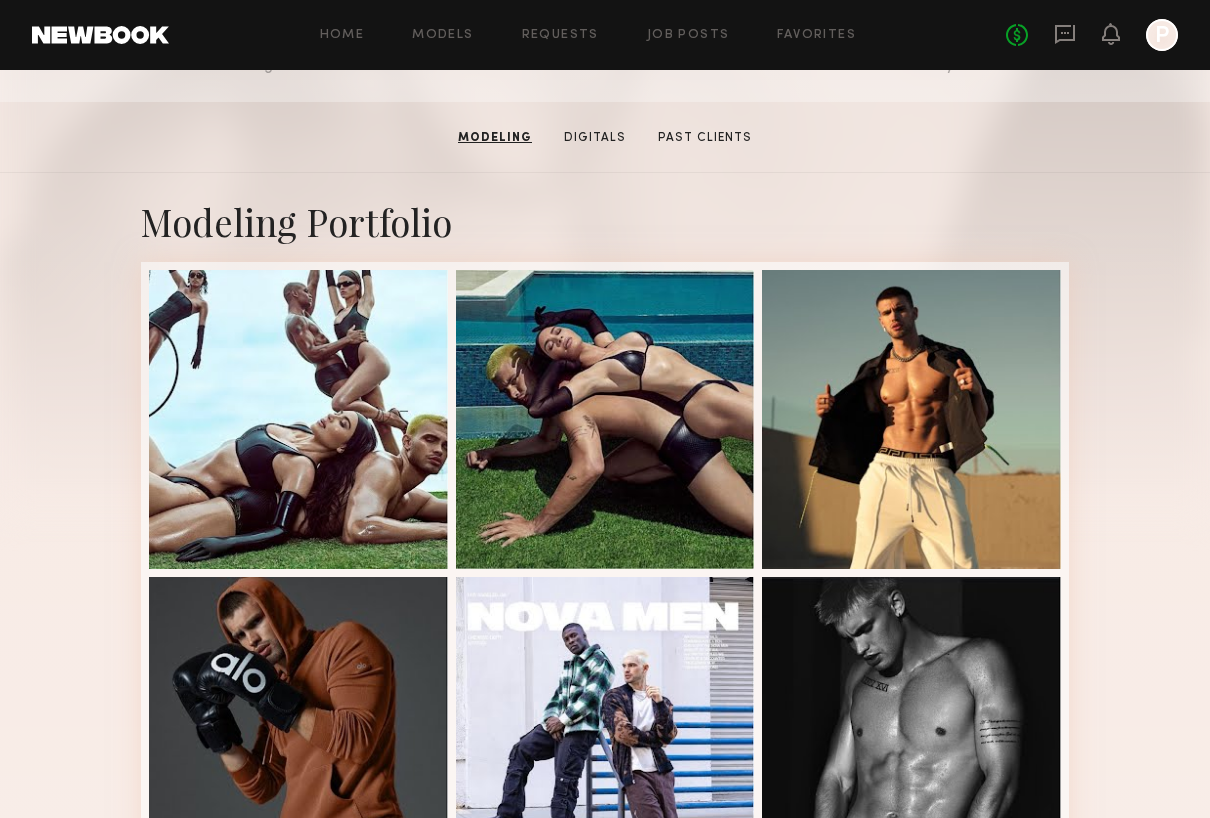scroll, scrollTop: 200, scrollLeft: 0, axis: vertical 